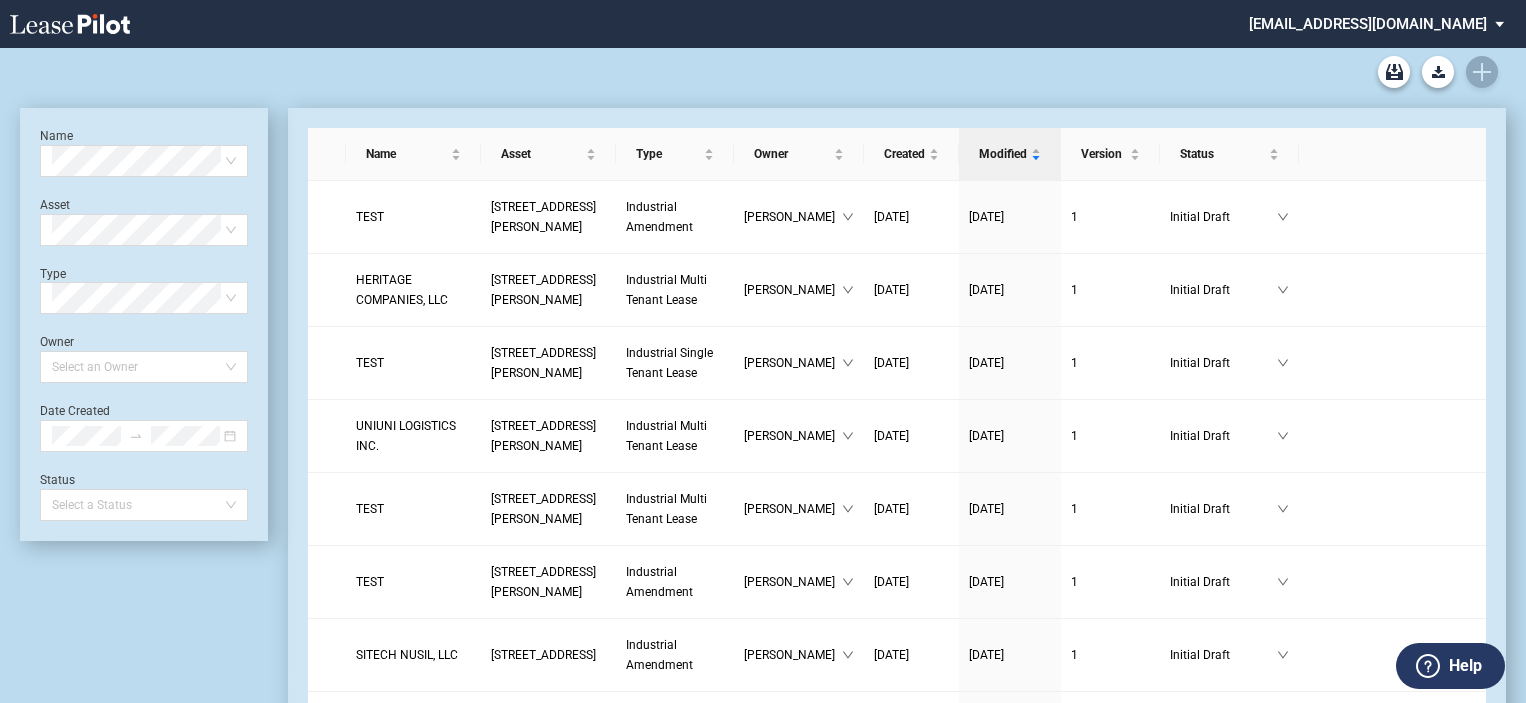 scroll, scrollTop: 0, scrollLeft: 0, axis: both 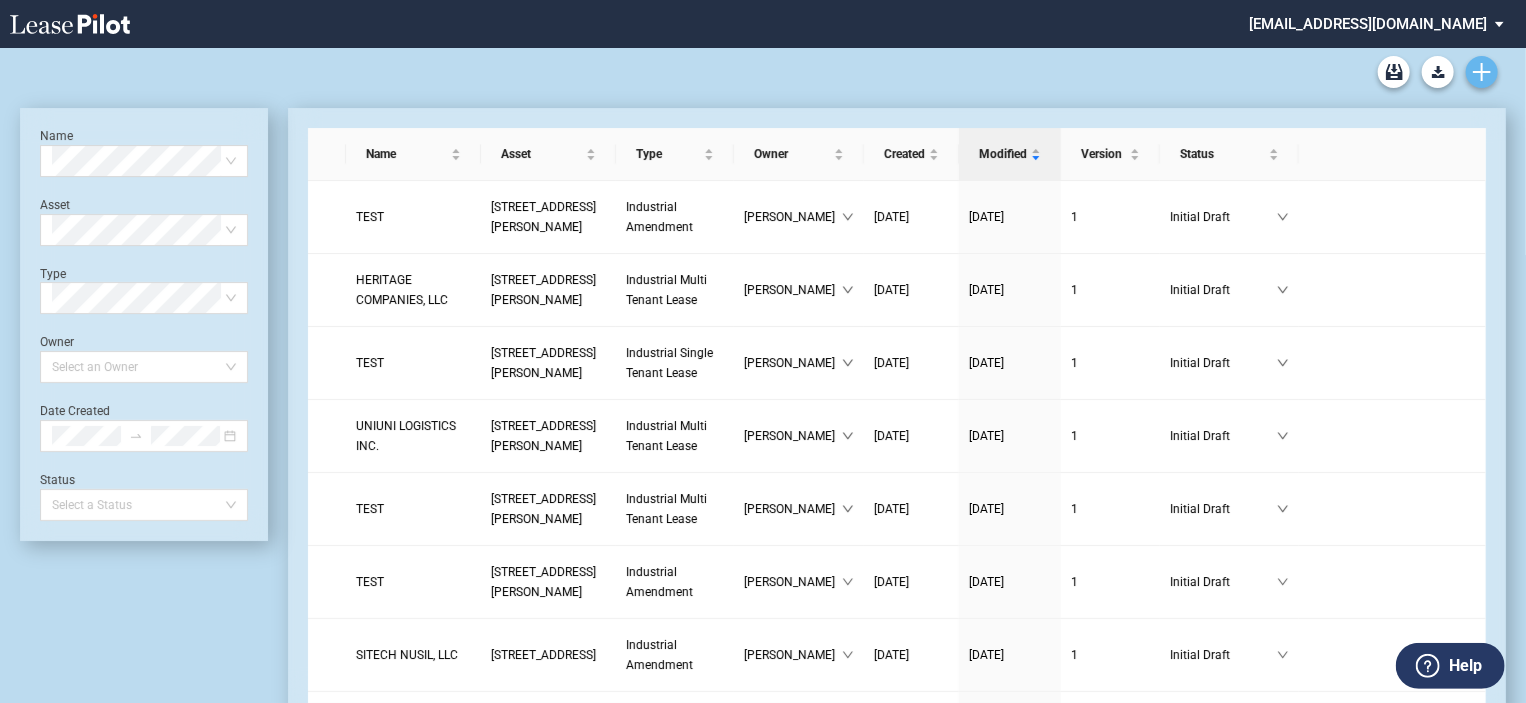click 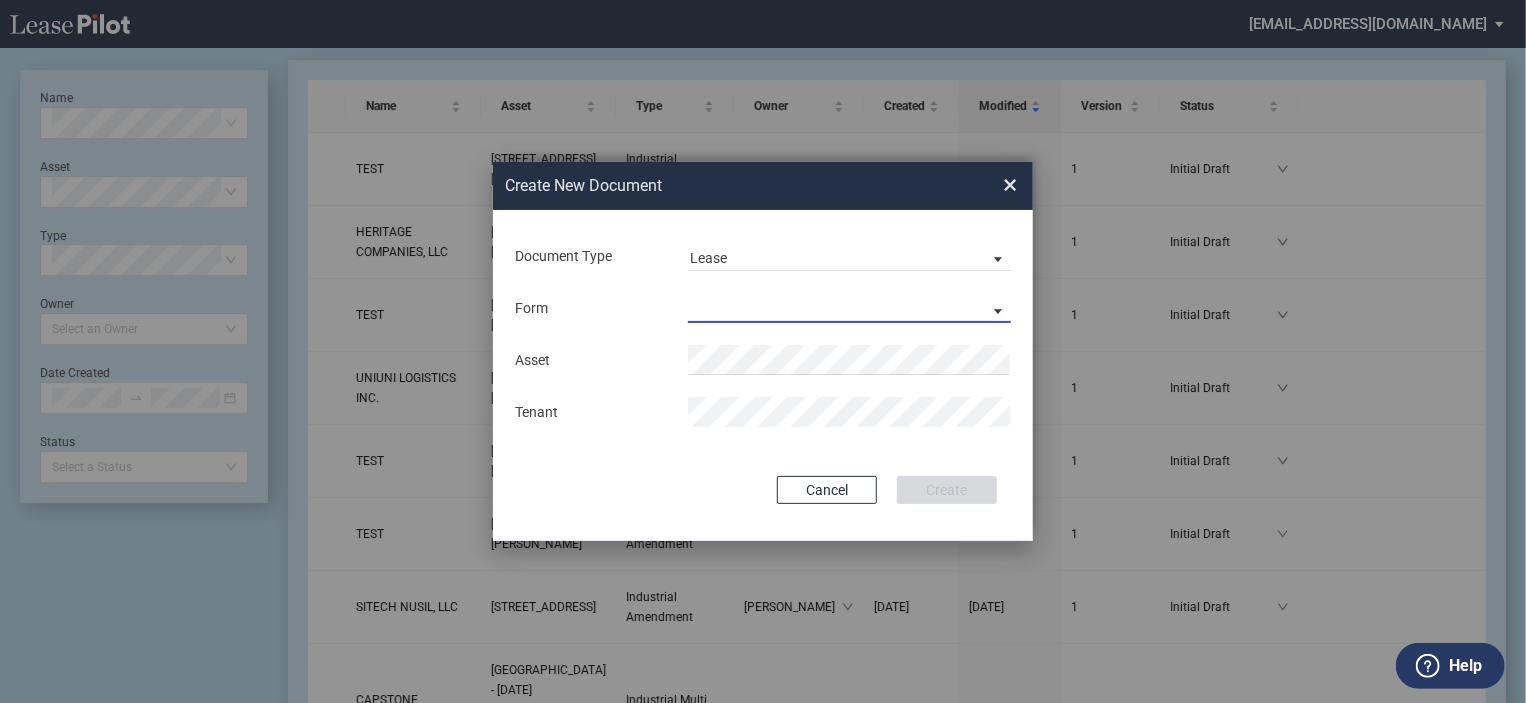 click on "Industrial Single Tenant Lease
Industrial Multi Tenant Lease" at bounding box center (849, 308) 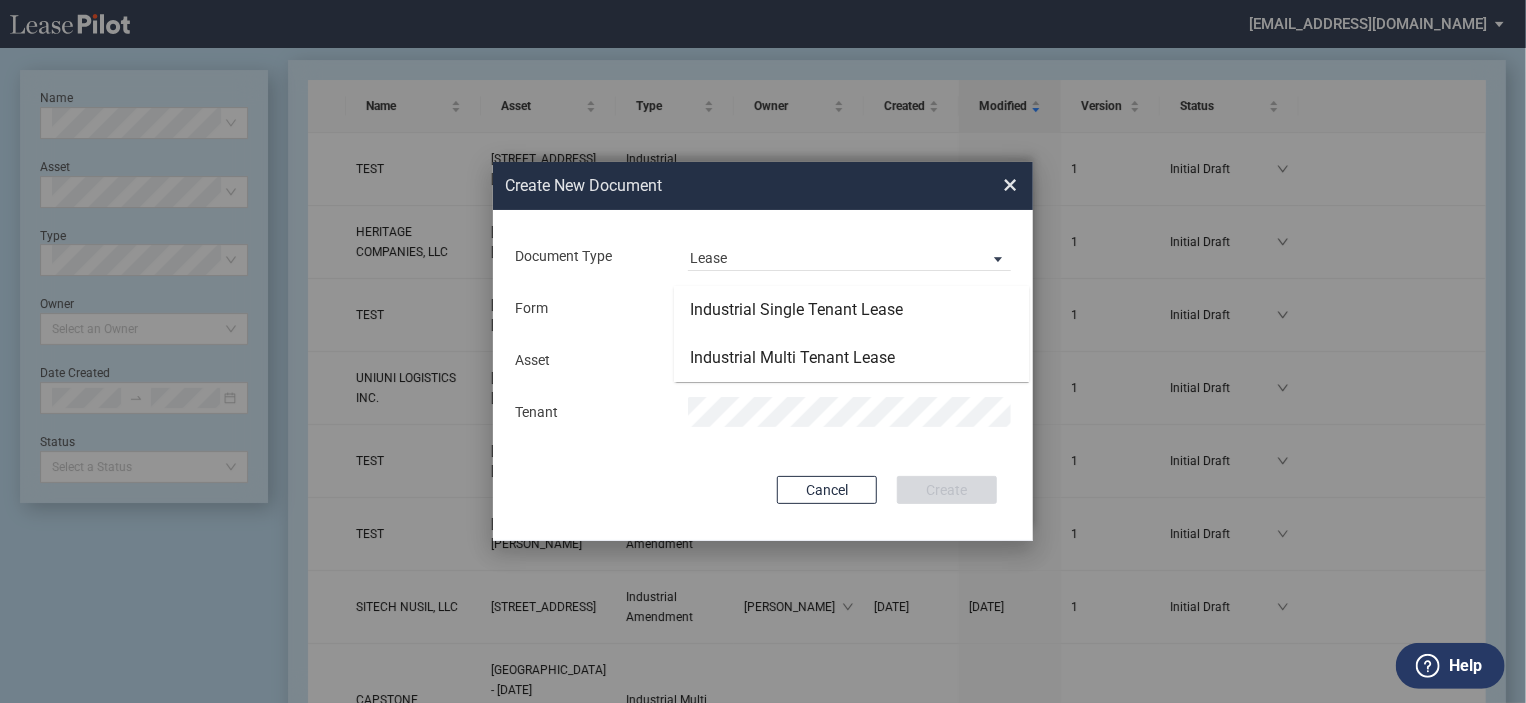 click at bounding box center [763, 375] 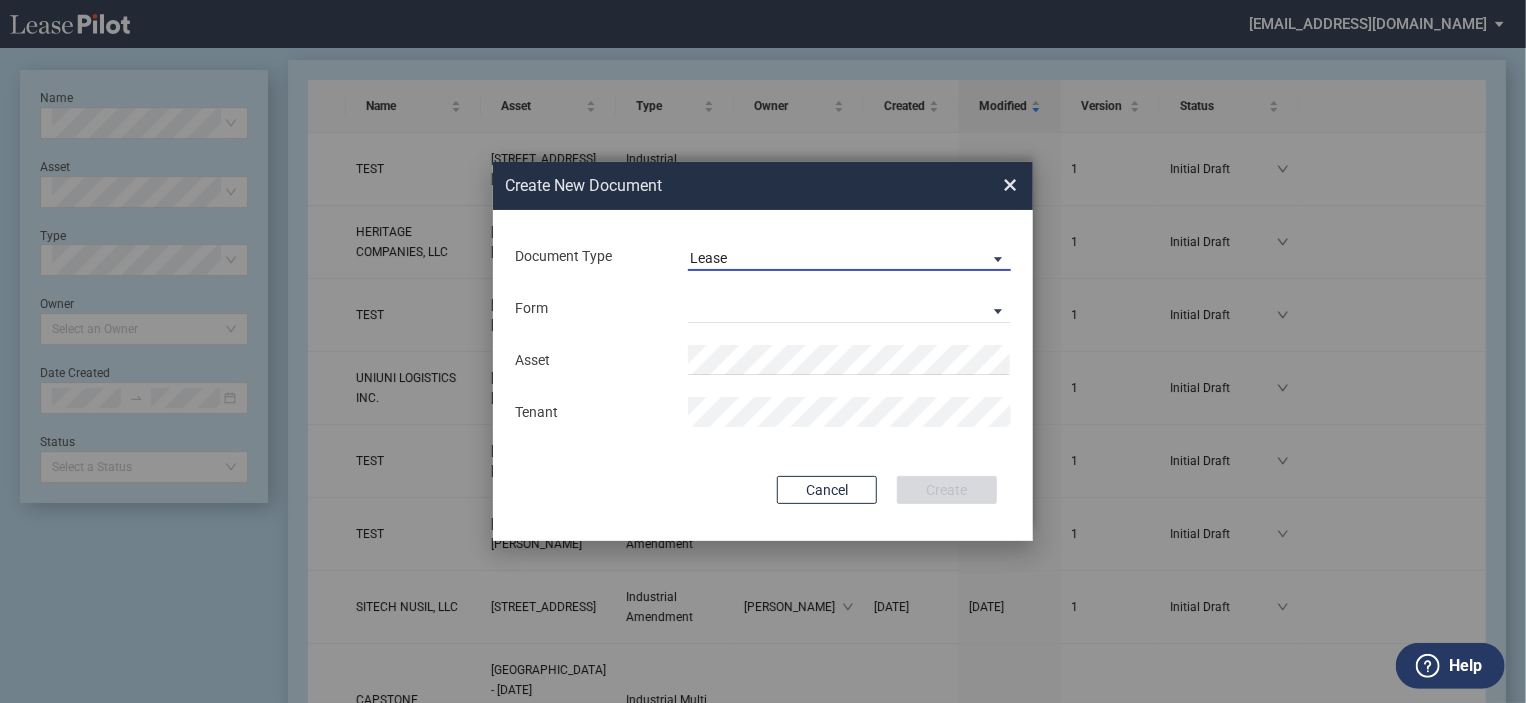 click on "Lease" at bounding box center [849, 256] 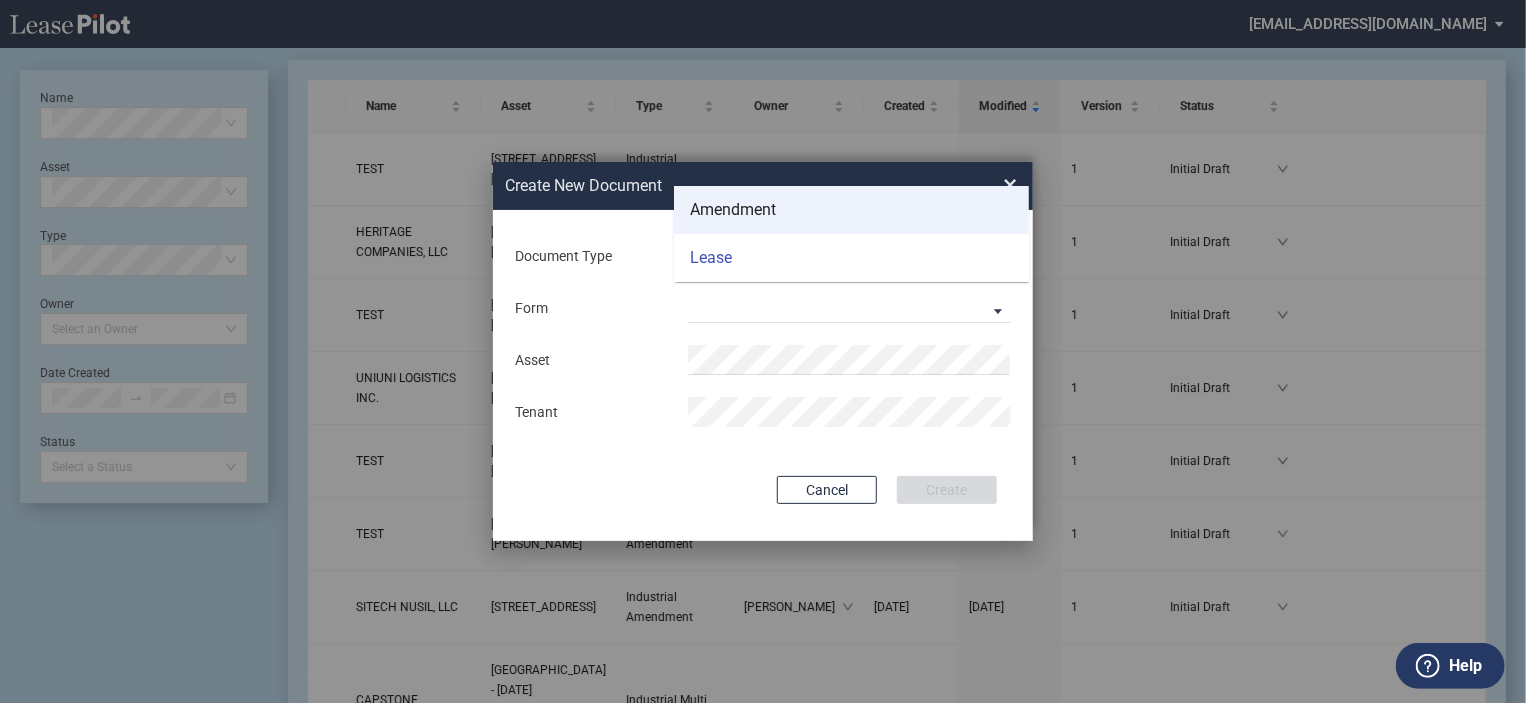 click on "Amendment" at bounding box center (851, 210) 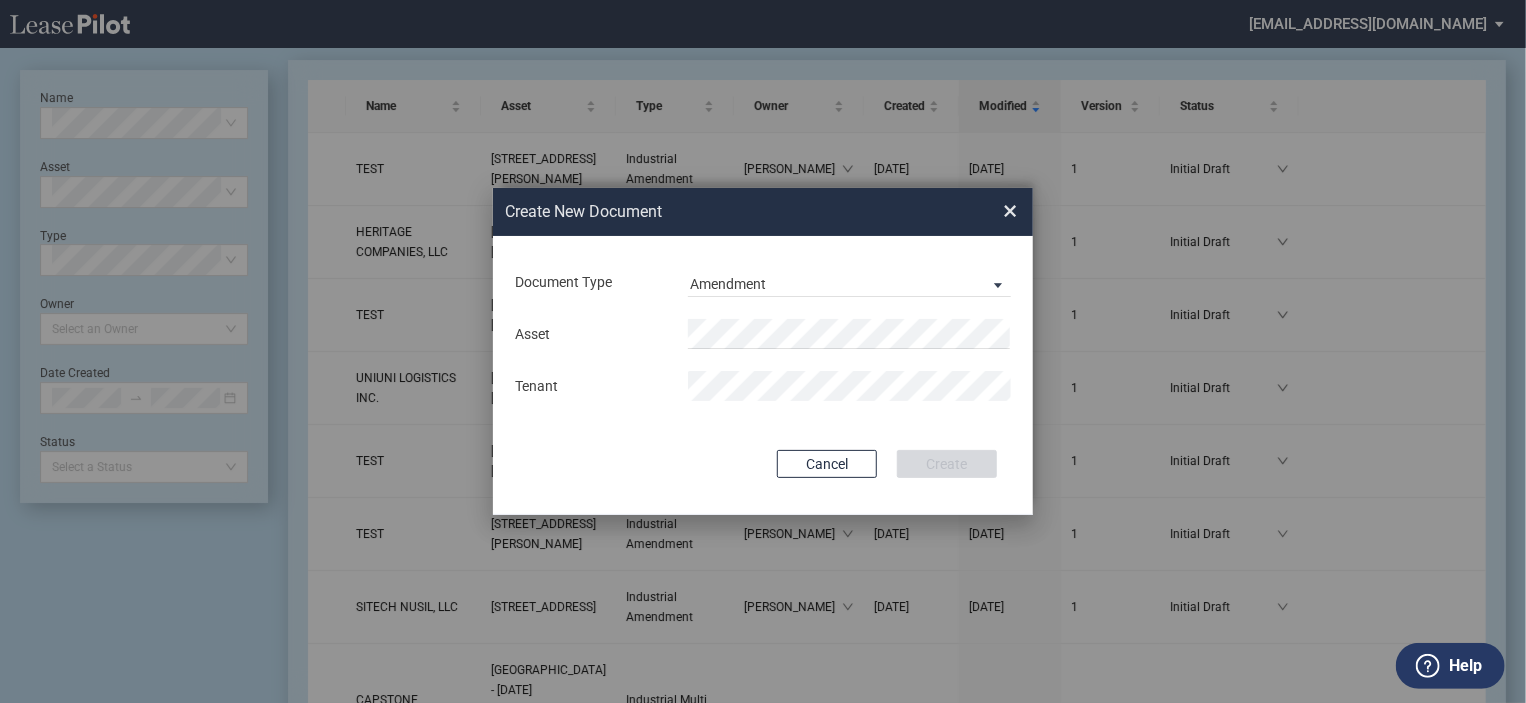 click on "Asset
Tenant" at bounding box center (763, 360) 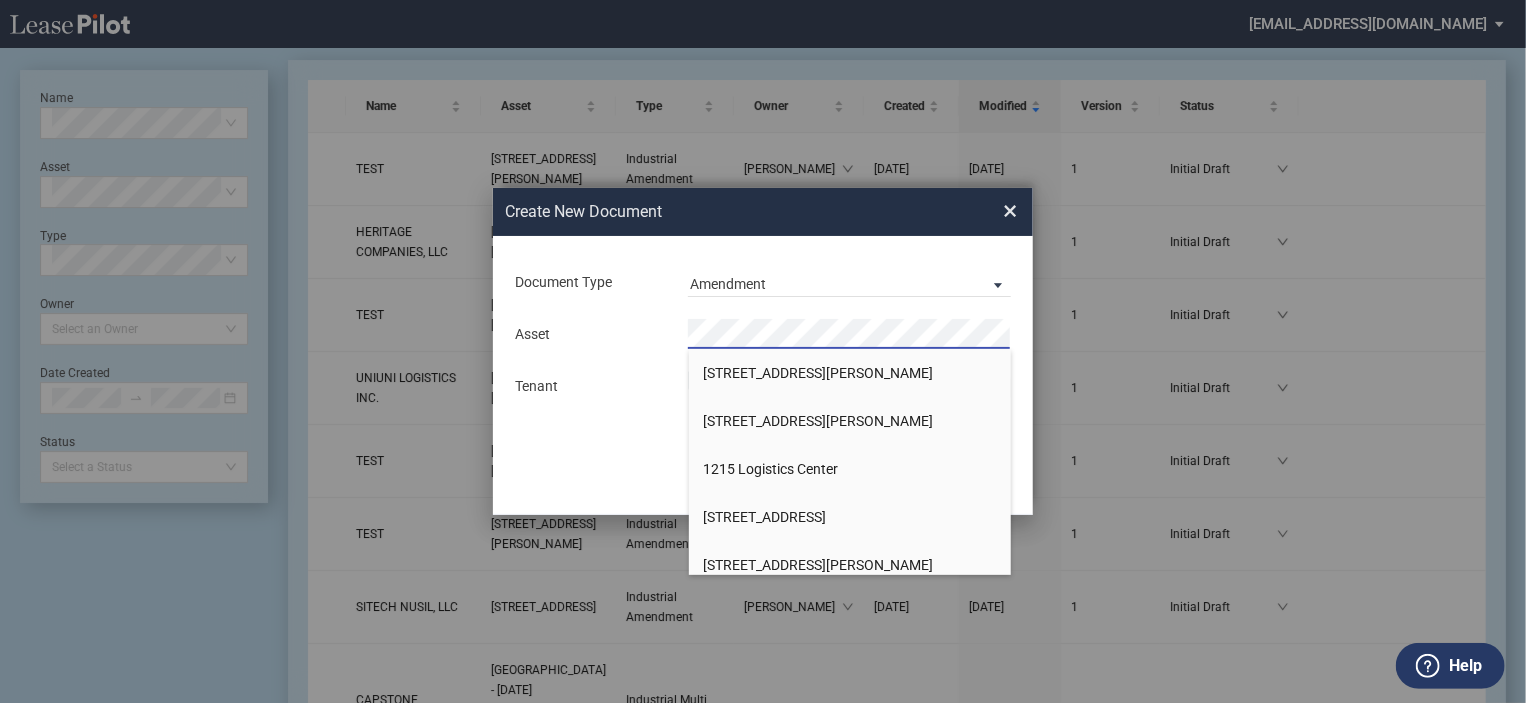 click on "×" at bounding box center [1010, 211] 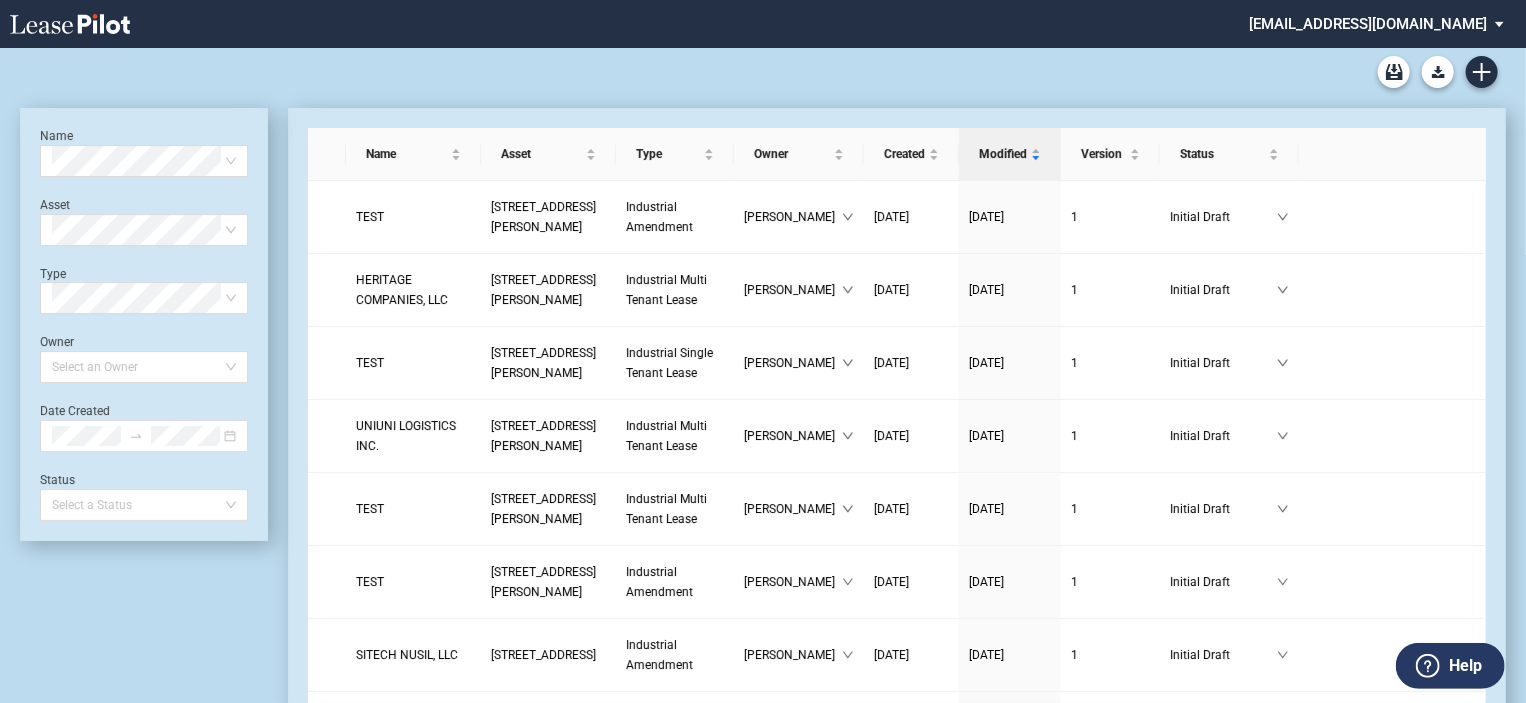 scroll, scrollTop: 48, scrollLeft: 0, axis: vertical 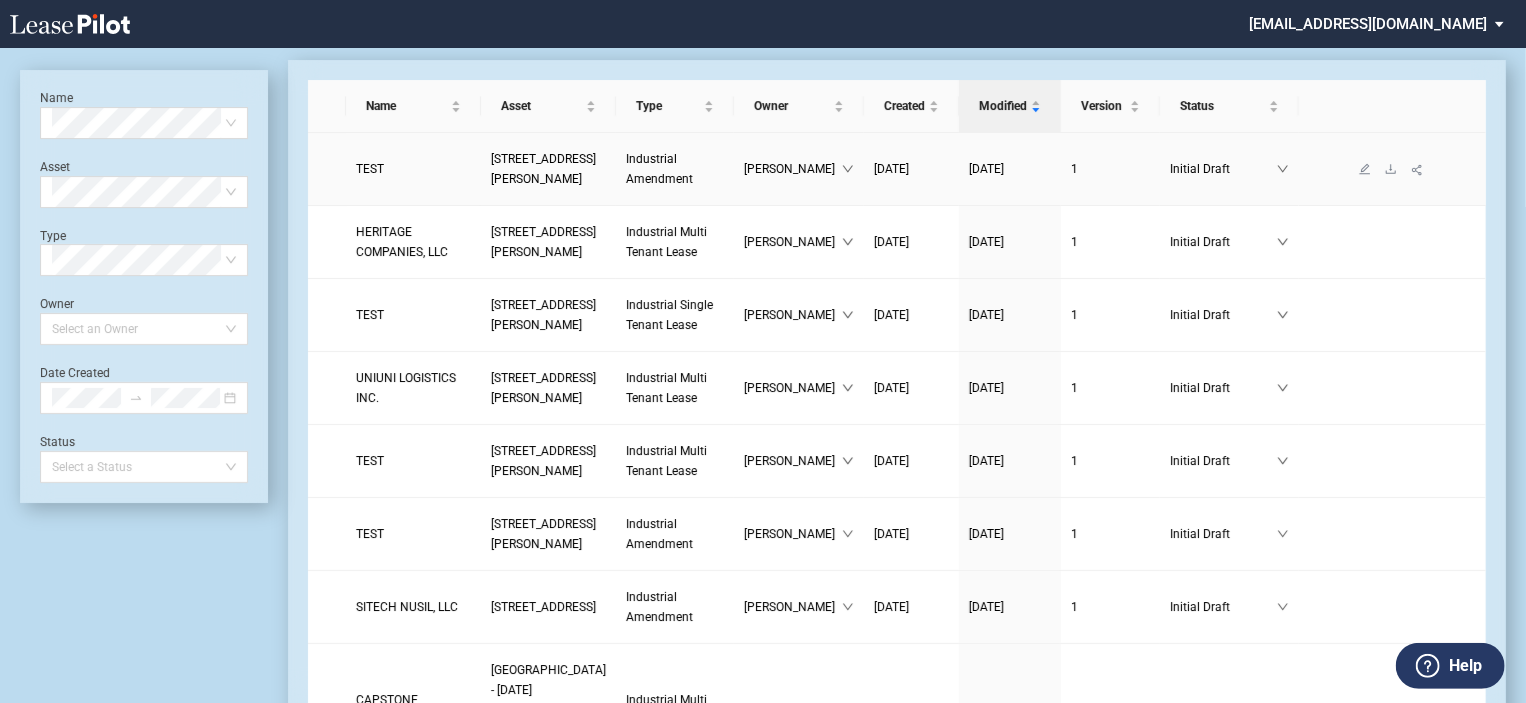 click on "[STREET_ADDRESS][PERSON_NAME]" at bounding box center (543, 169) 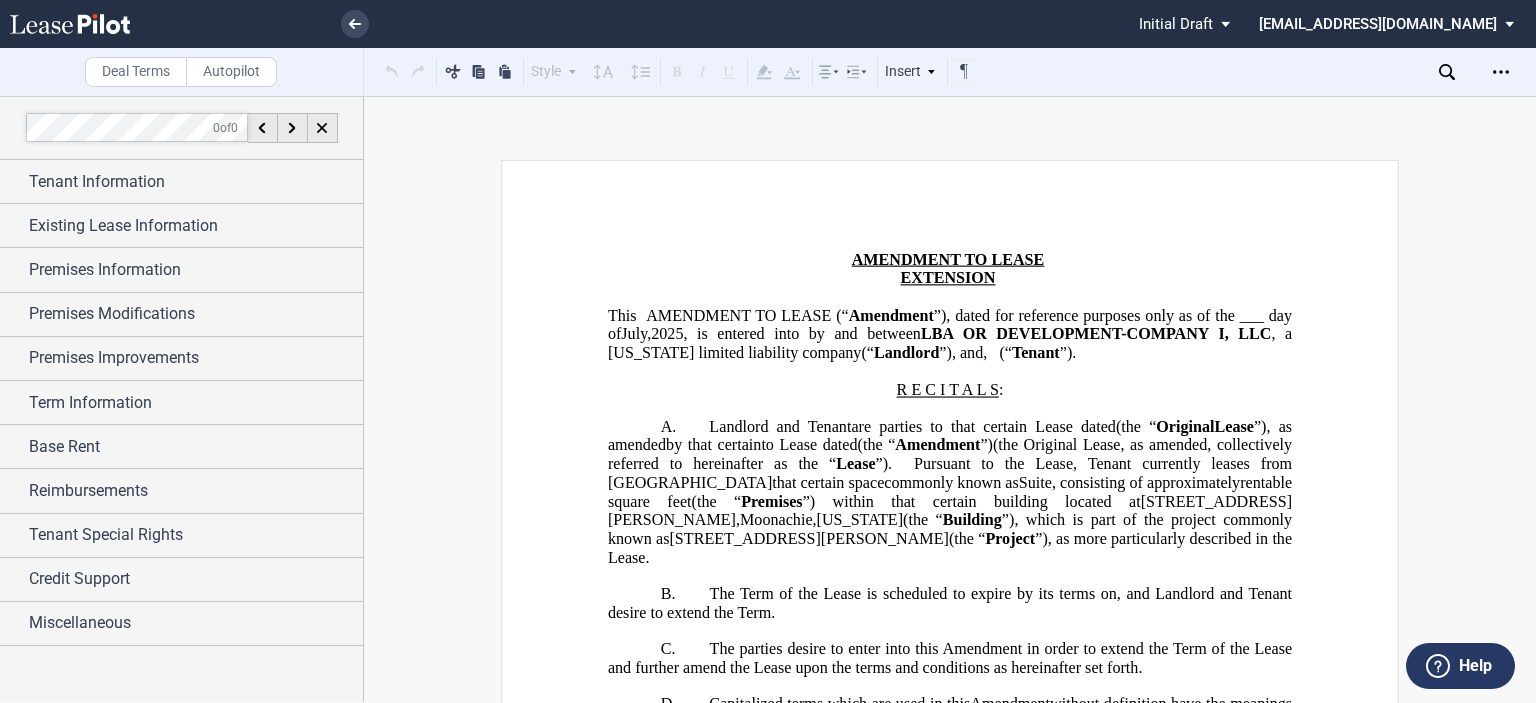 scroll, scrollTop: 0, scrollLeft: 0, axis: both 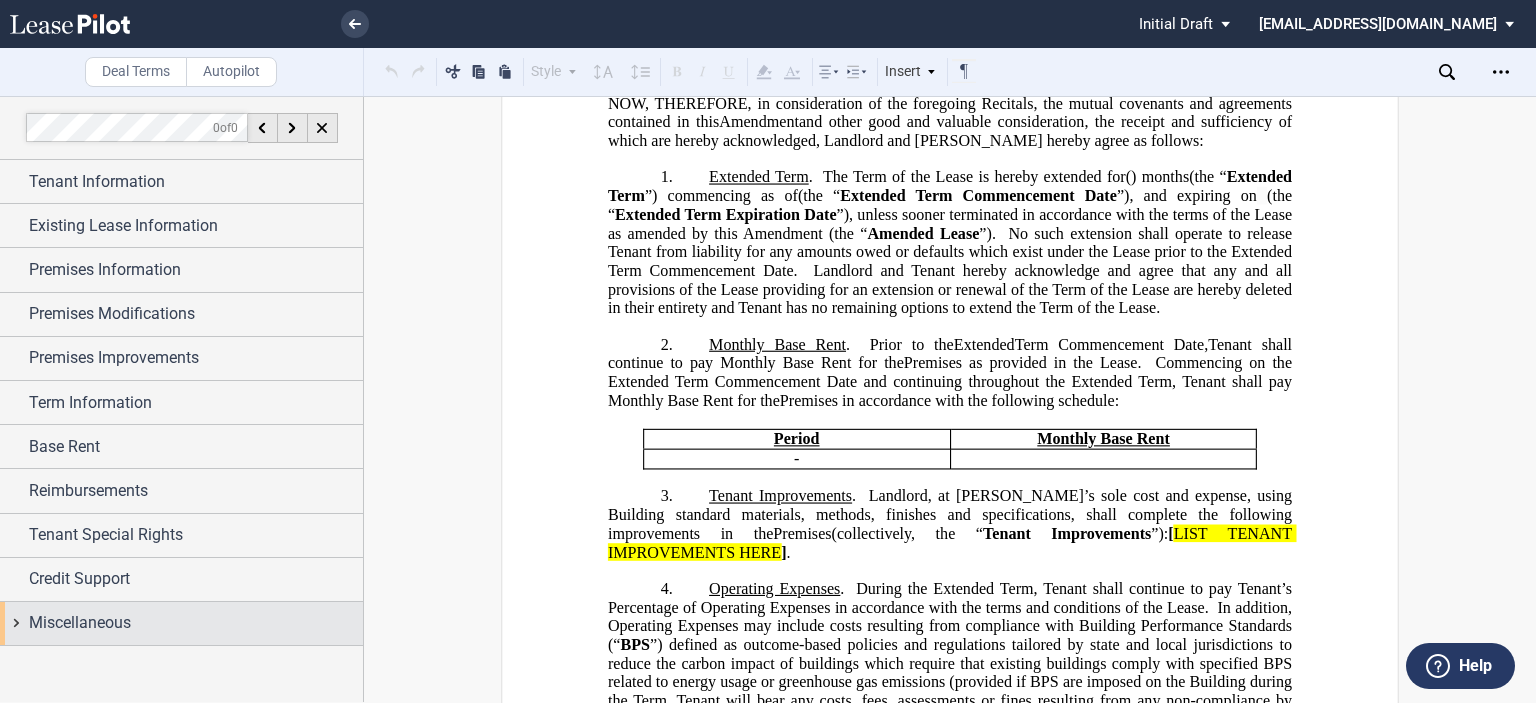click on "Miscellaneous" at bounding box center [80, 623] 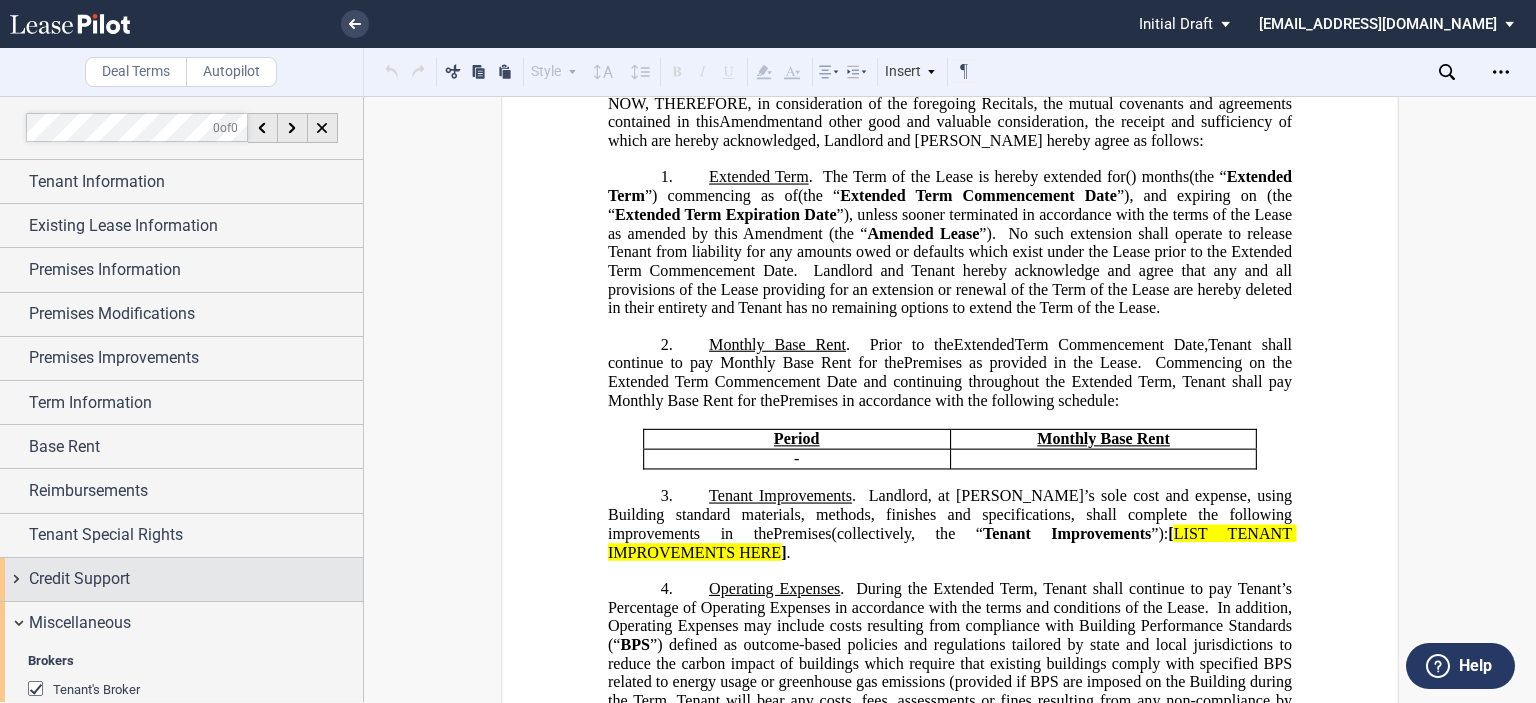 click on "Credit Support" at bounding box center [79, 579] 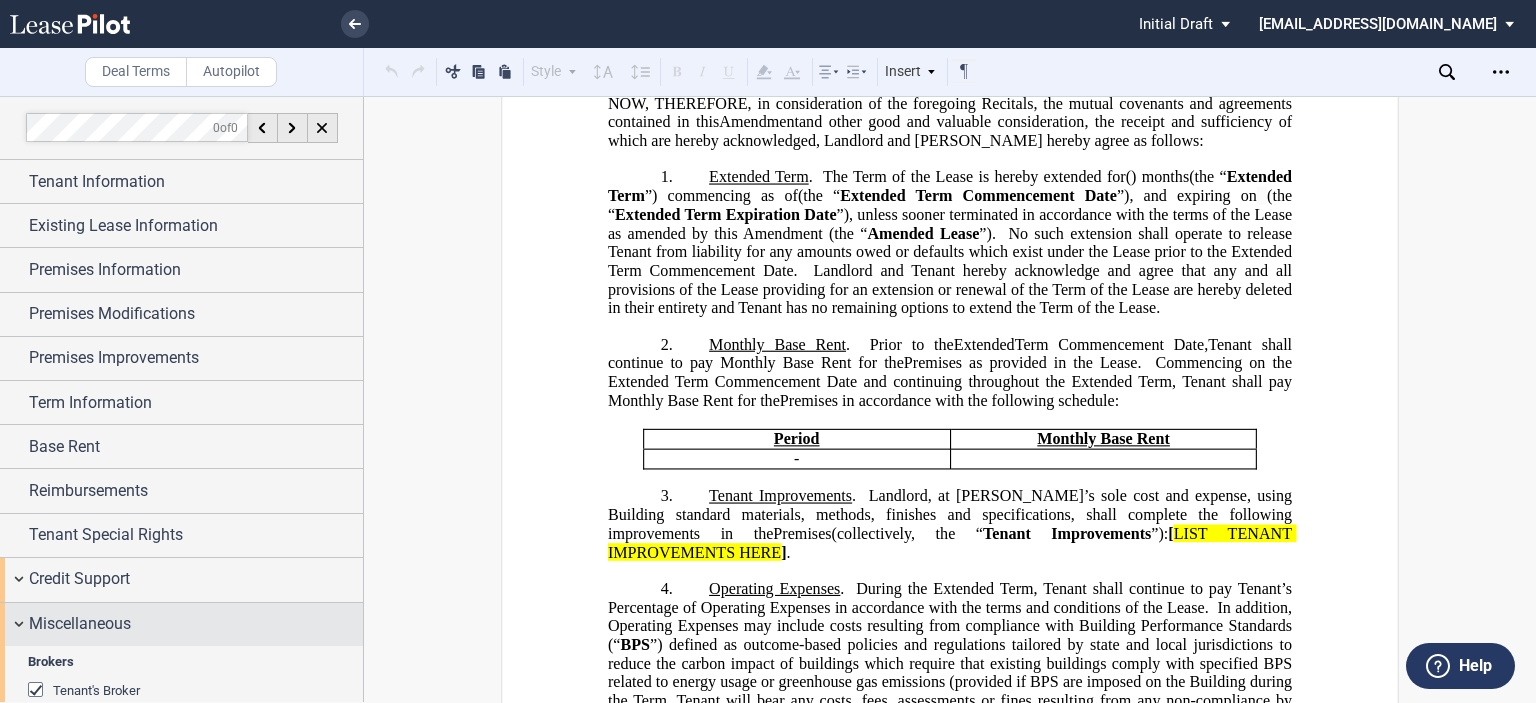 click on "Miscellaneous" at bounding box center (80, 624) 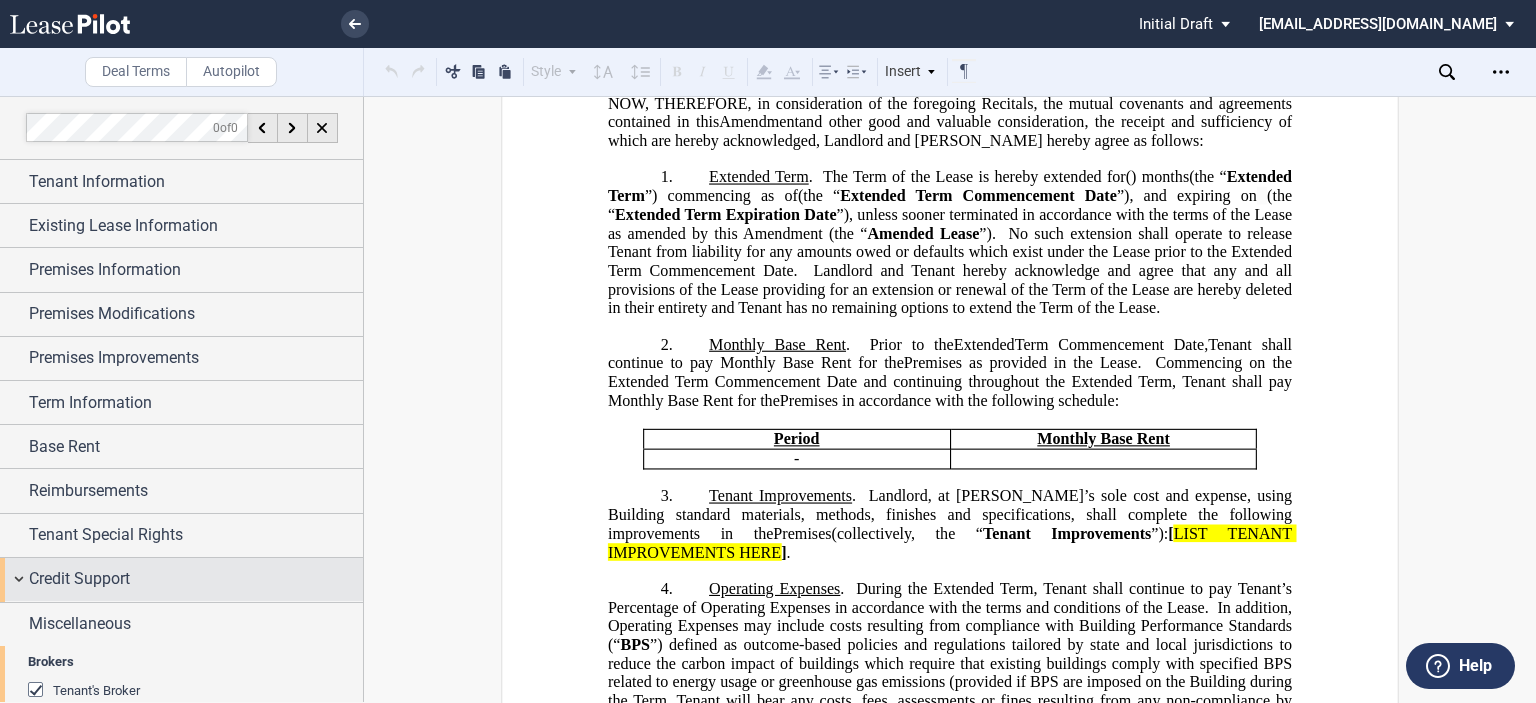 click on "Credit Support" at bounding box center [181, 579] 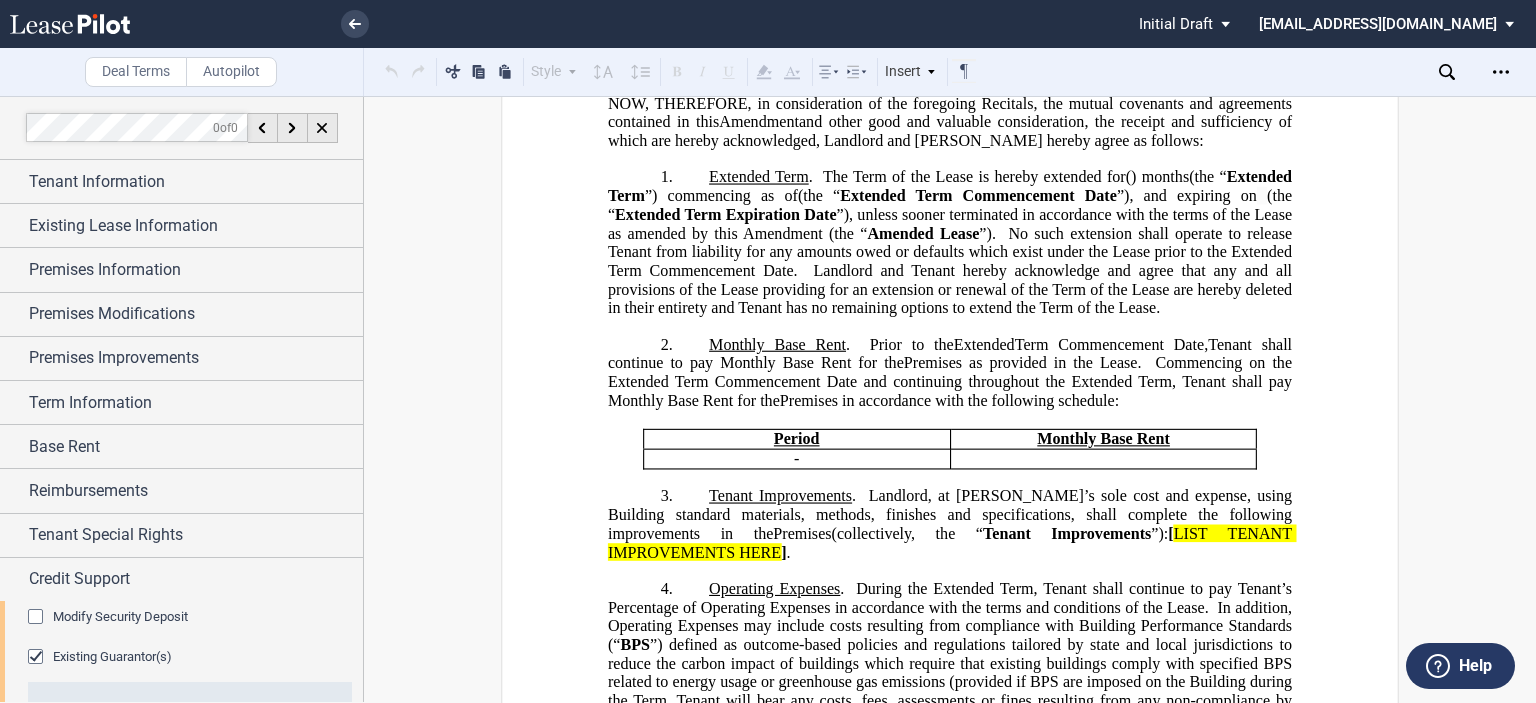 click on "Existing Guarantor(s)" 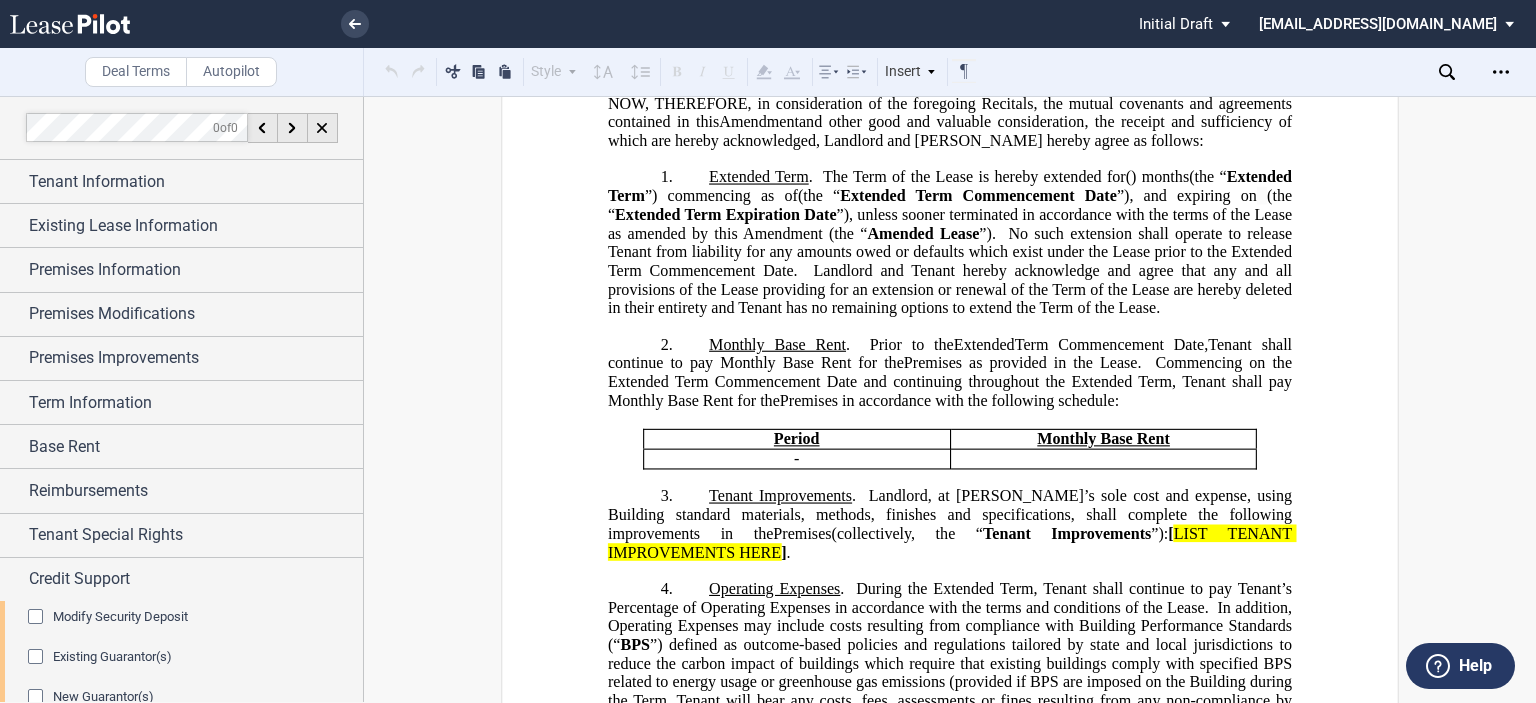 click on "Existing Guarantor(s)" 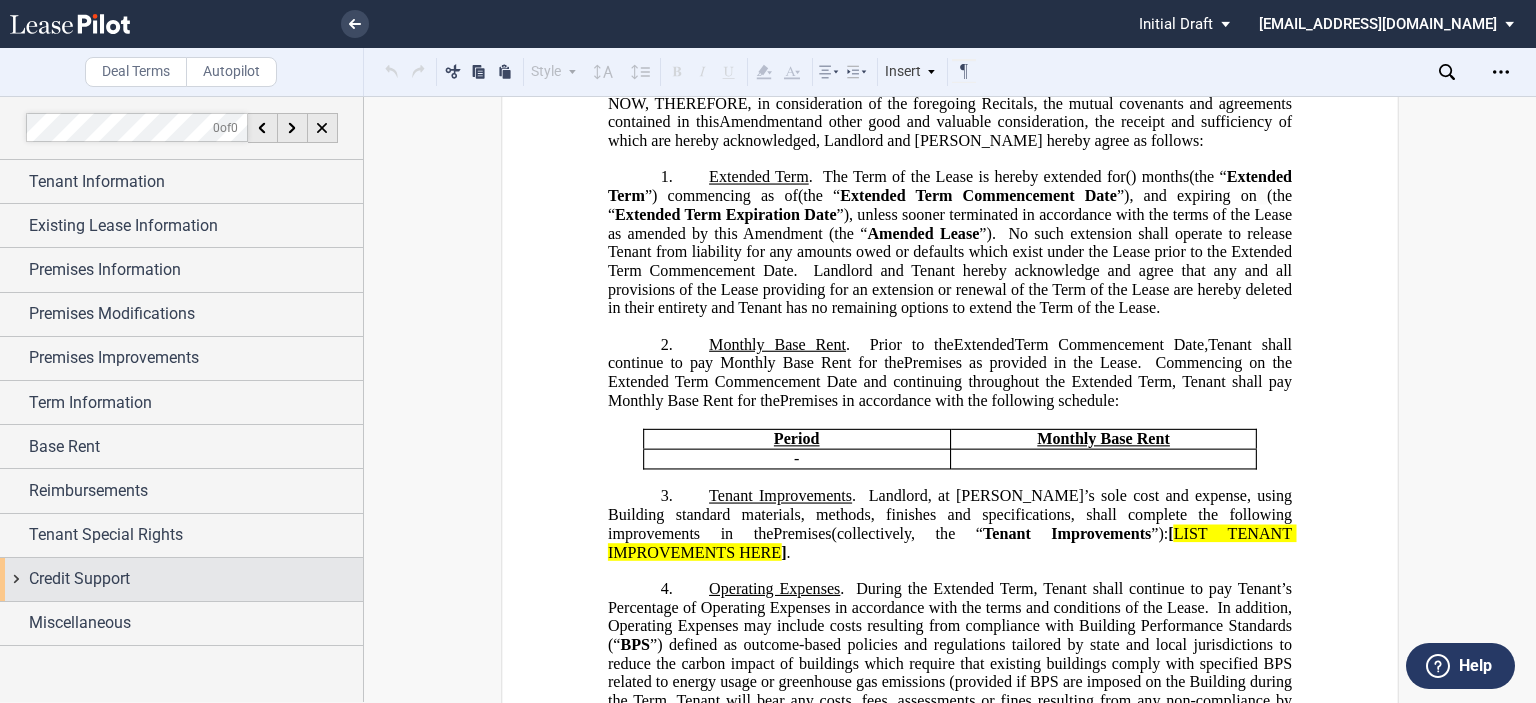 click on "Credit Support" at bounding box center [79, 579] 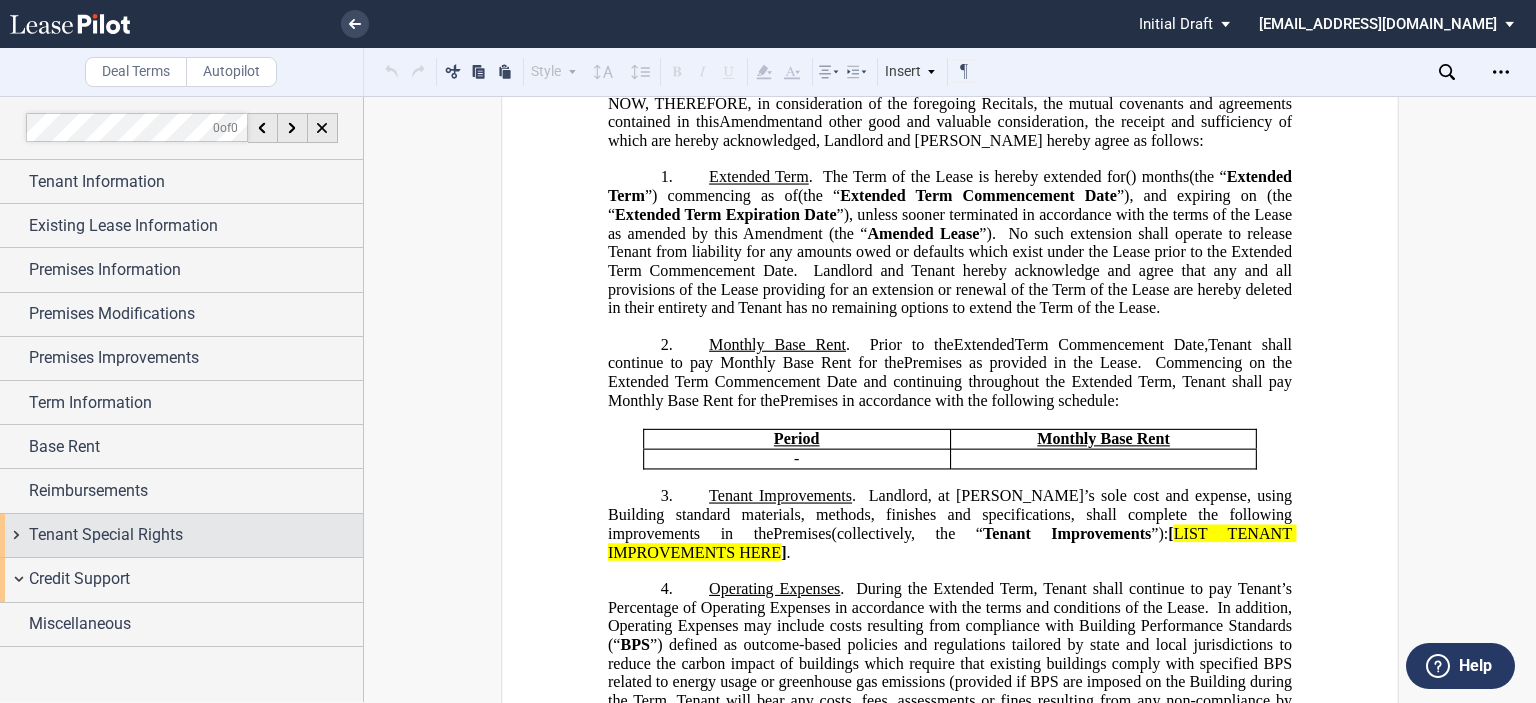 scroll, scrollTop: 0, scrollLeft: 0, axis: both 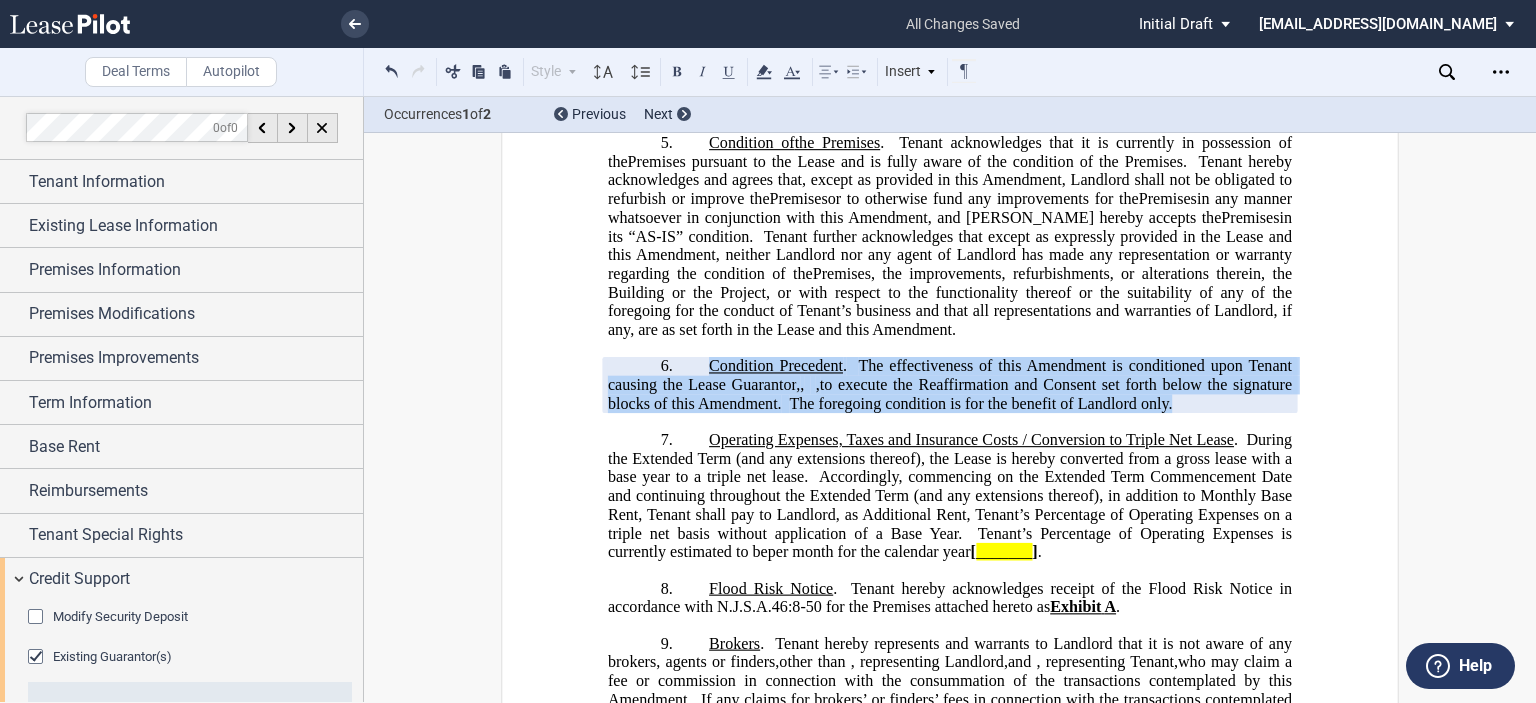 drag, startPoint x: 770, startPoint y: 428, endPoint x: 699, endPoint y: 367, distance: 93.60555 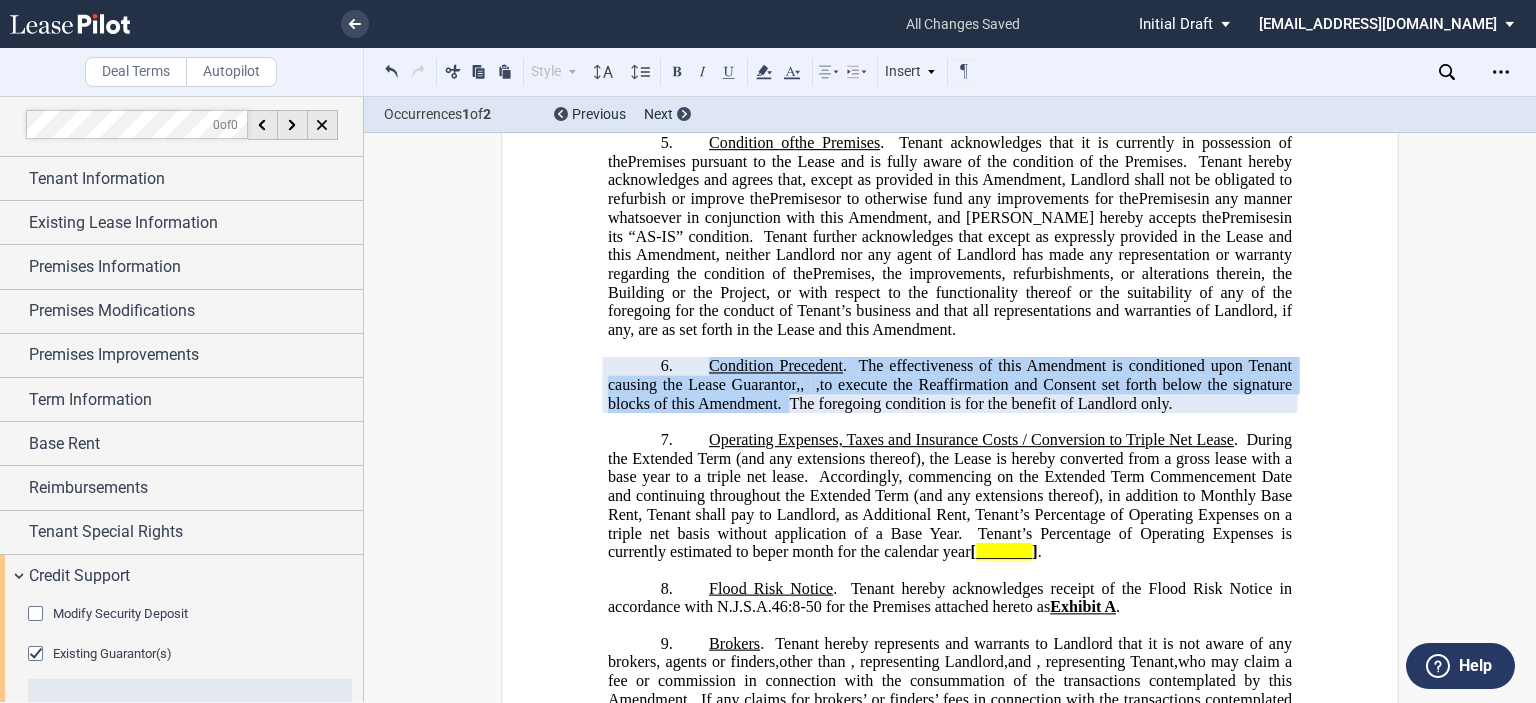 scroll, scrollTop: 0, scrollLeft: 0, axis: both 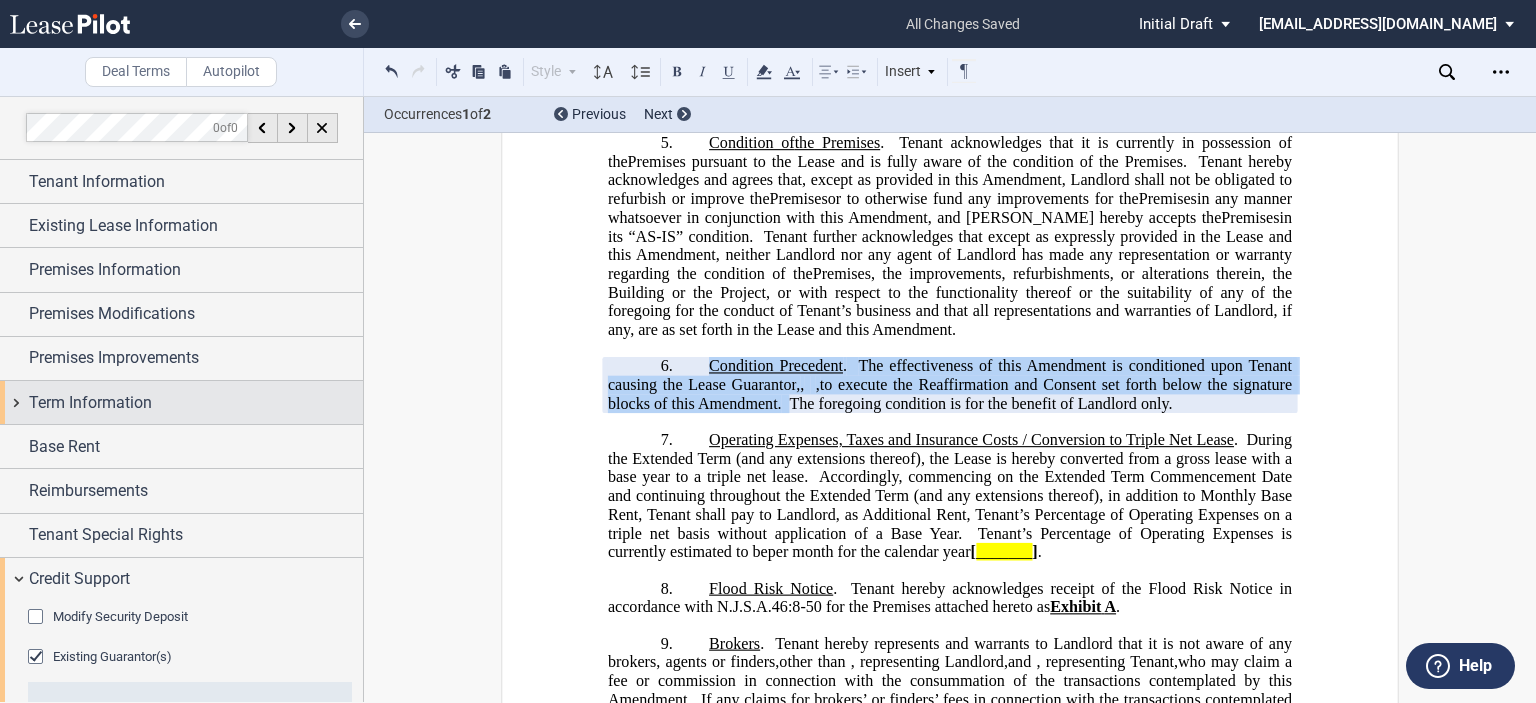 click on "Term Information" at bounding box center [90, 403] 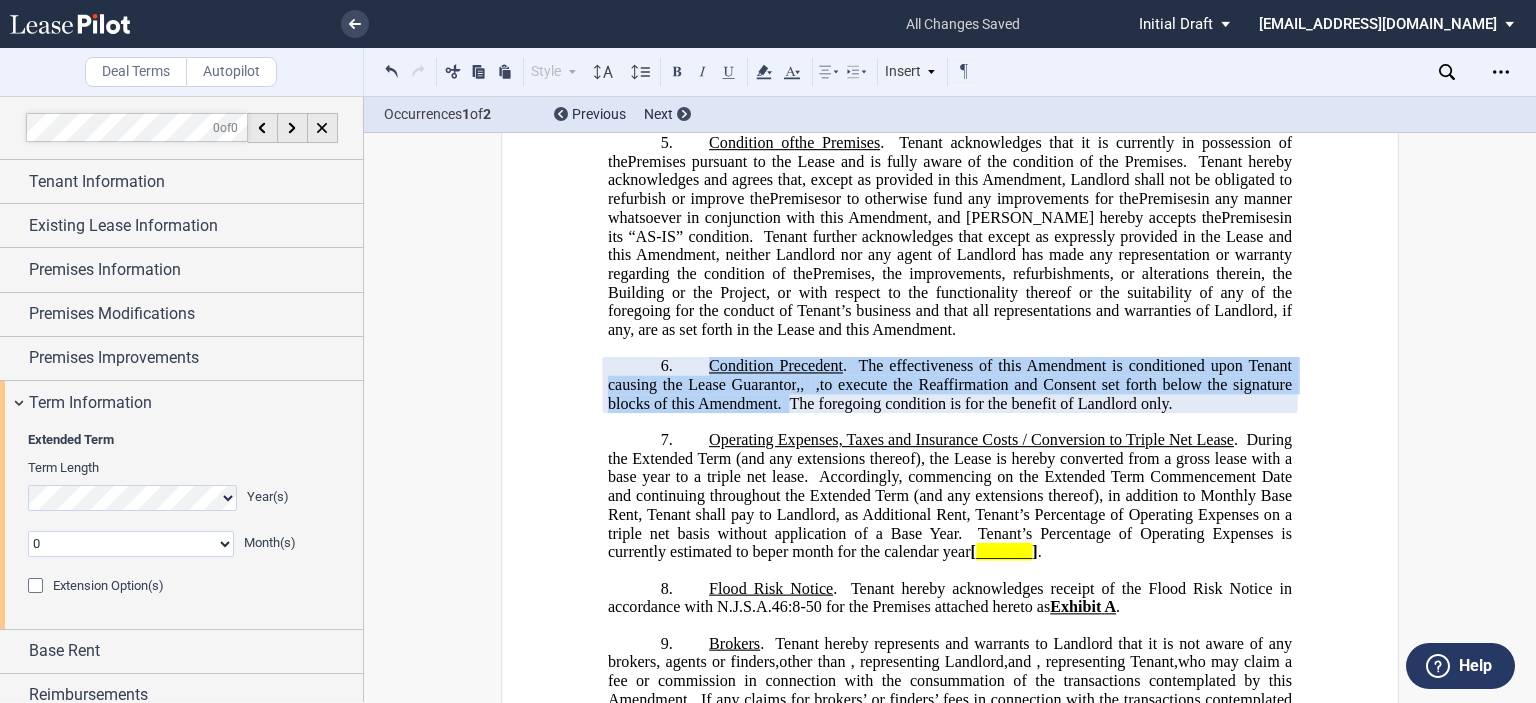 click on "Extension Option(s)" at bounding box center [108, 585] 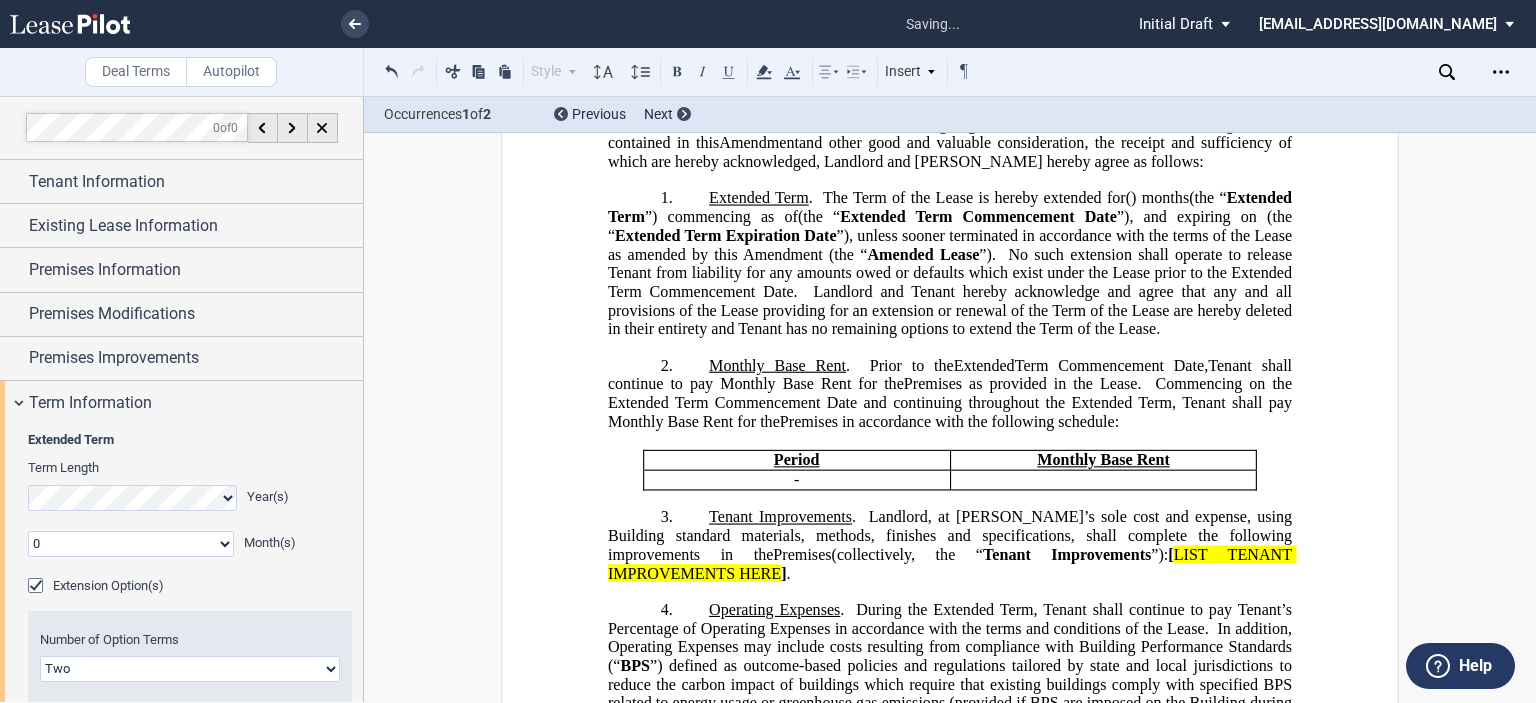 scroll, scrollTop: 0, scrollLeft: 0, axis: both 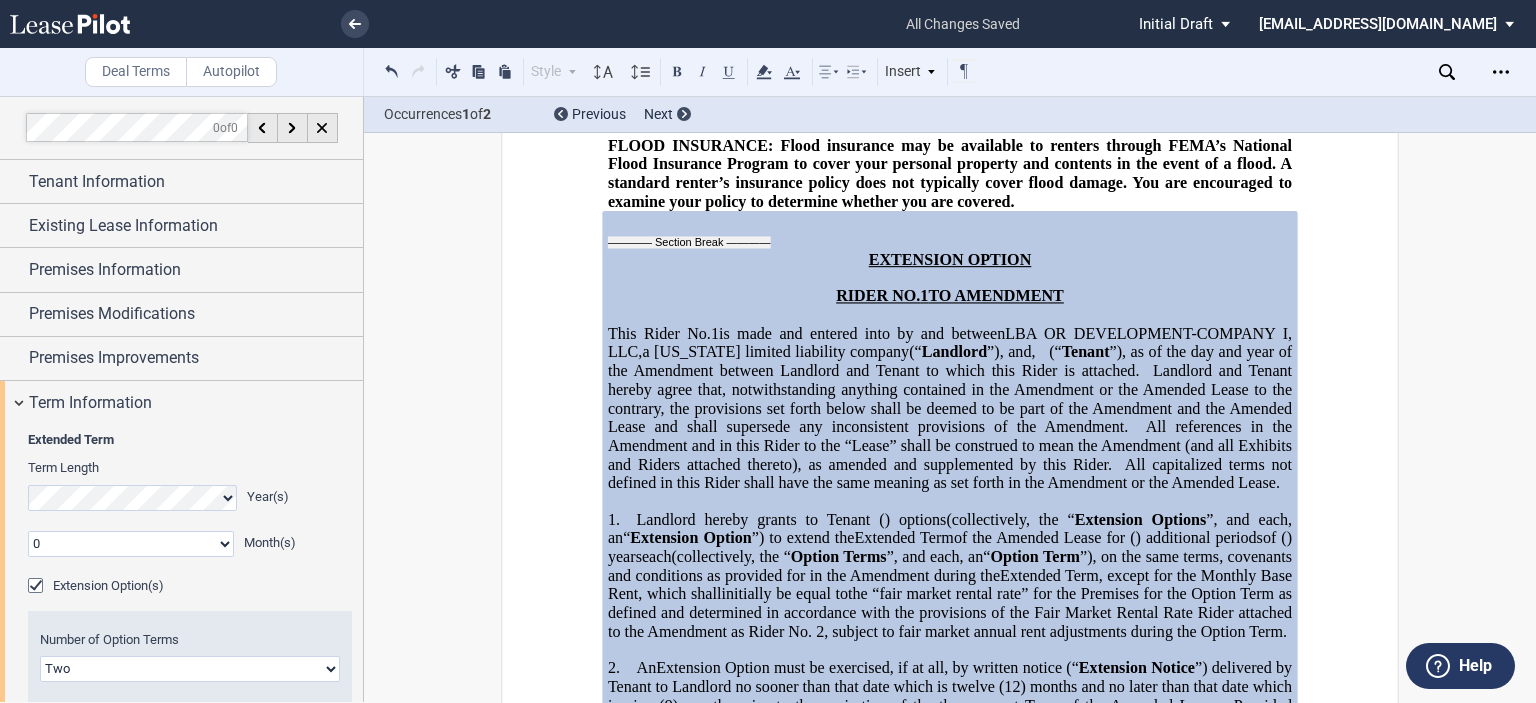 click on "is made and entered into by and between" 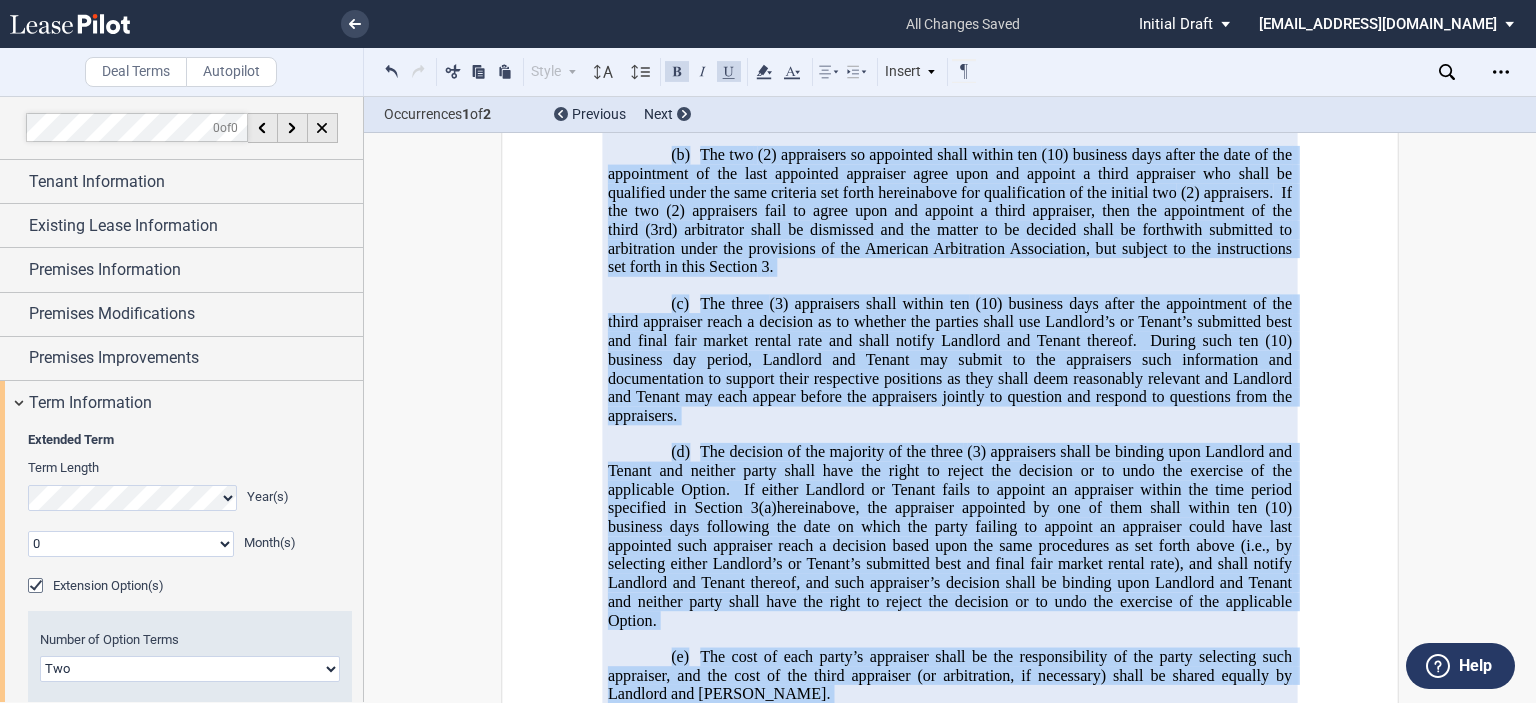 scroll, scrollTop: 6836, scrollLeft: 0, axis: vertical 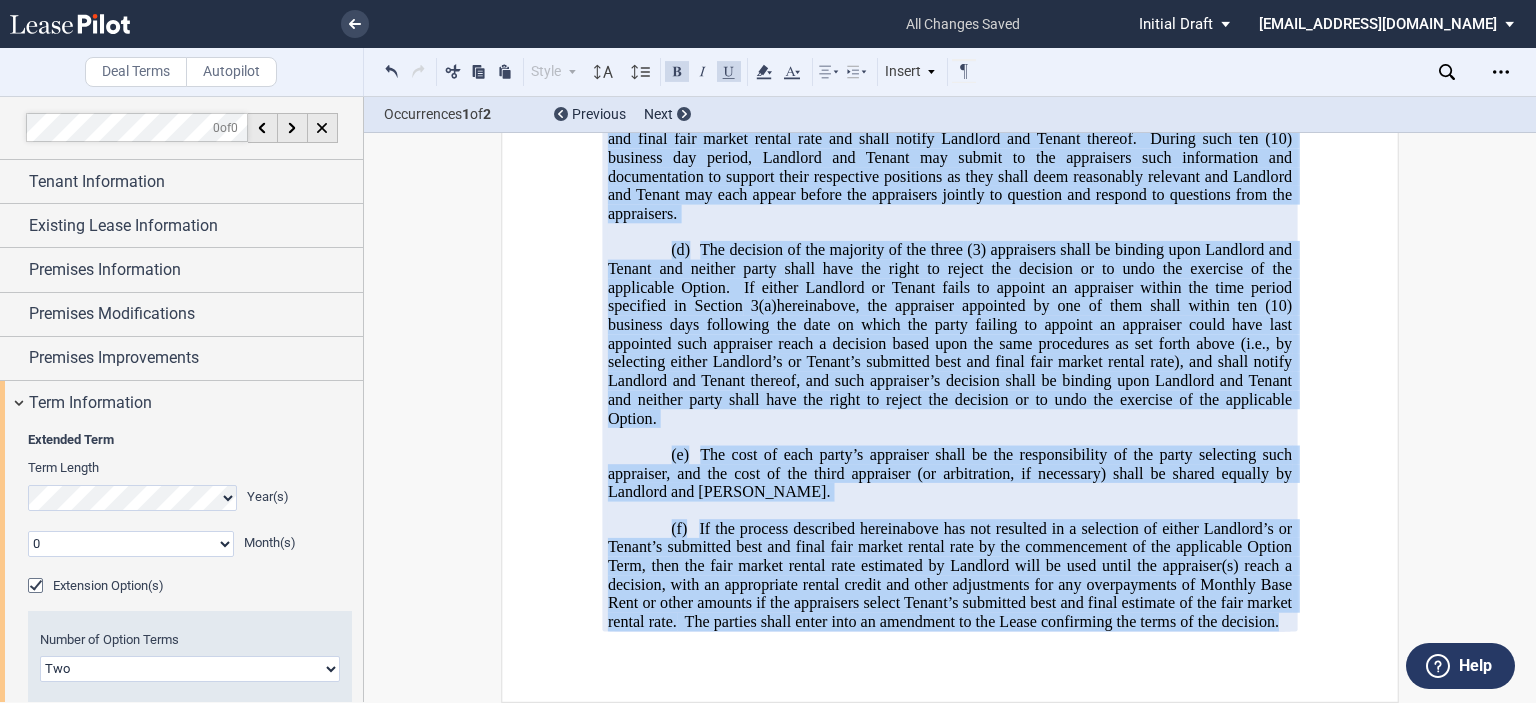 drag, startPoint x: 858, startPoint y: 271, endPoint x: 1325, endPoint y: 643, distance: 597.0536 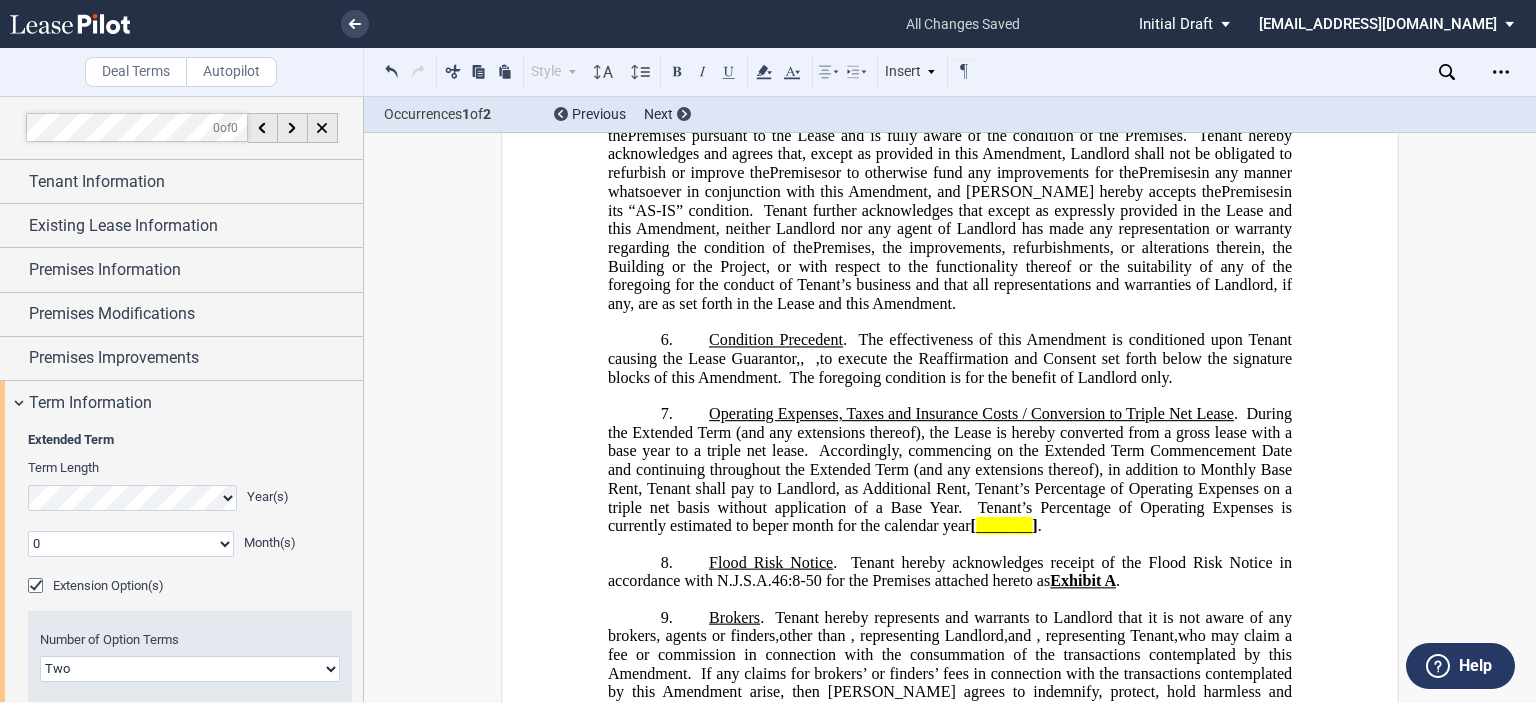 scroll, scrollTop: 1362, scrollLeft: 0, axis: vertical 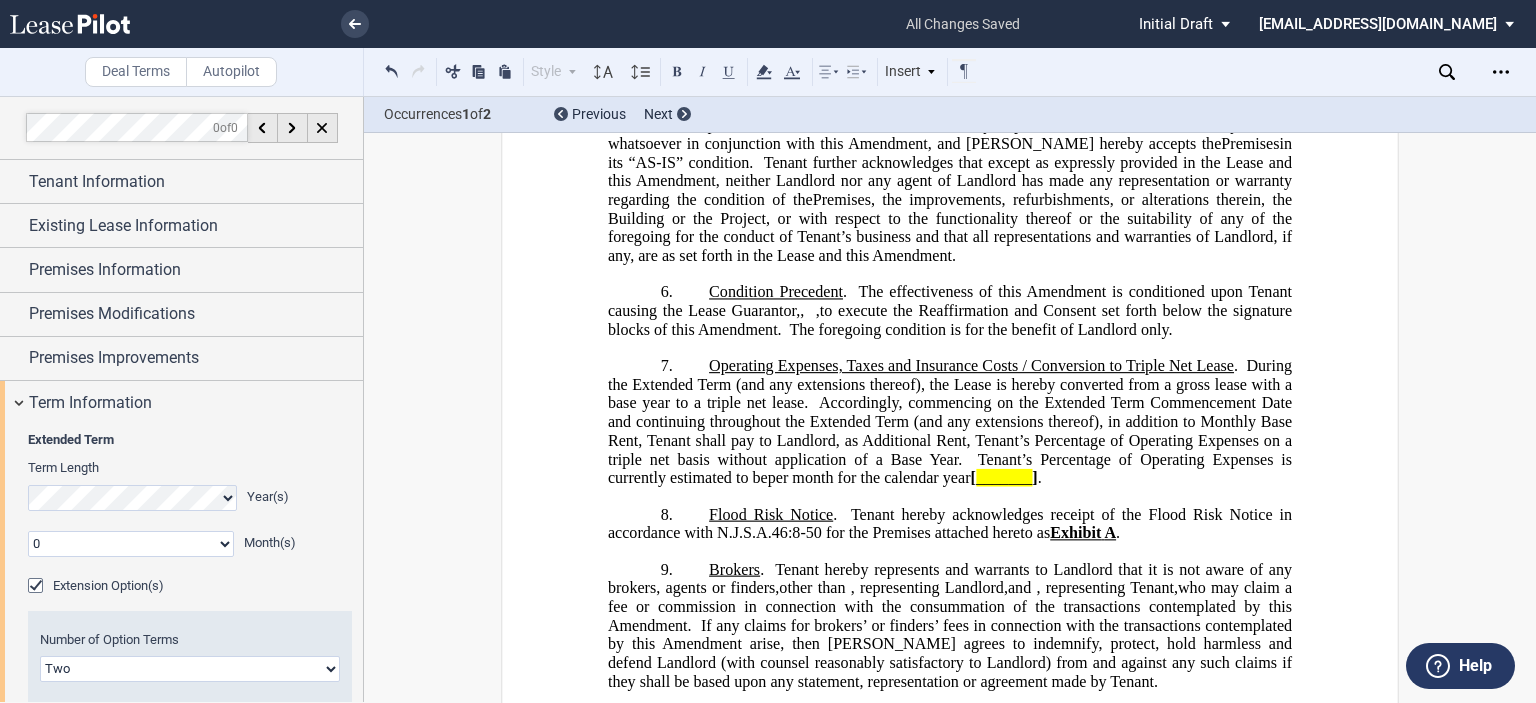 drag, startPoint x: 248, startPoint y: 557, endPoint x: 143, endPoint y: 527, distance: 109.201645 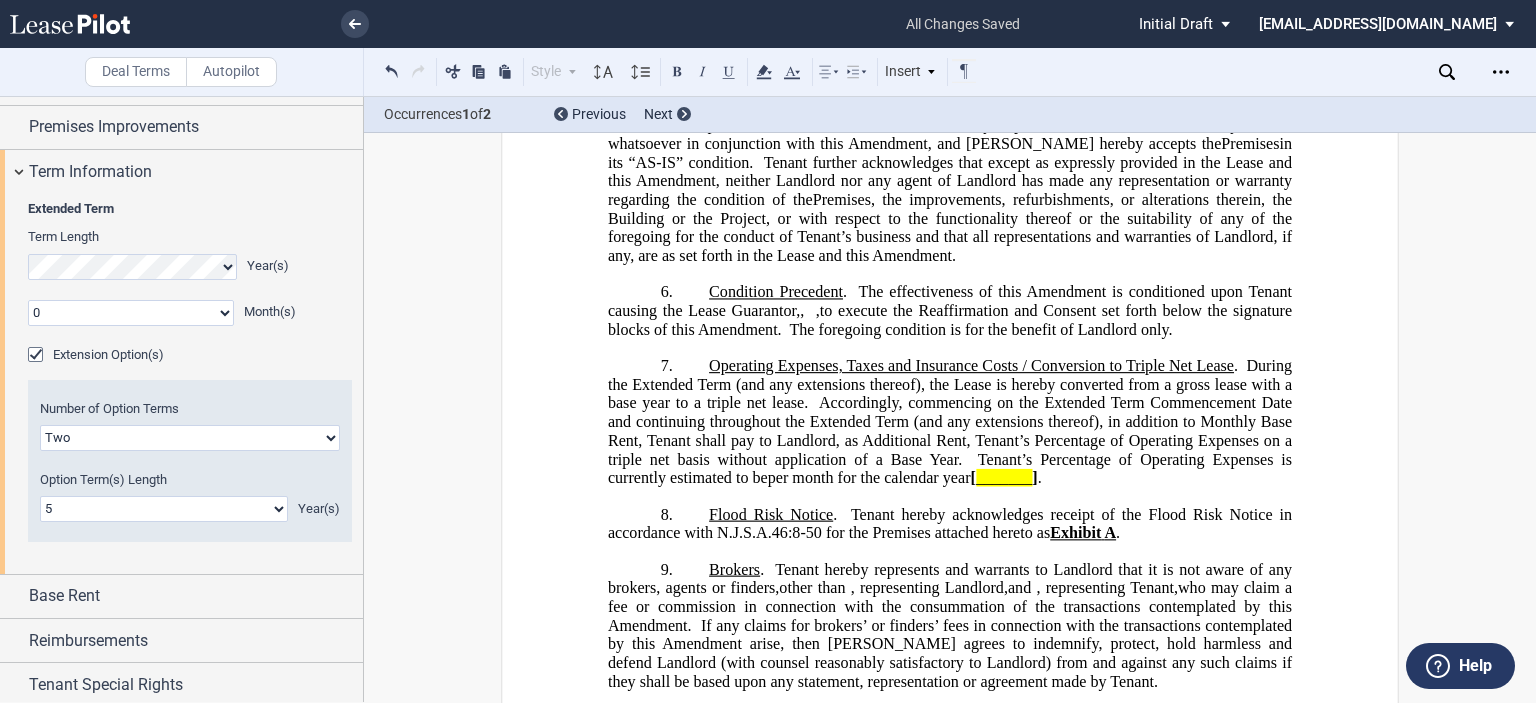 scroll, scrollTop: 232, scrollLeft: 0, axis: vertical 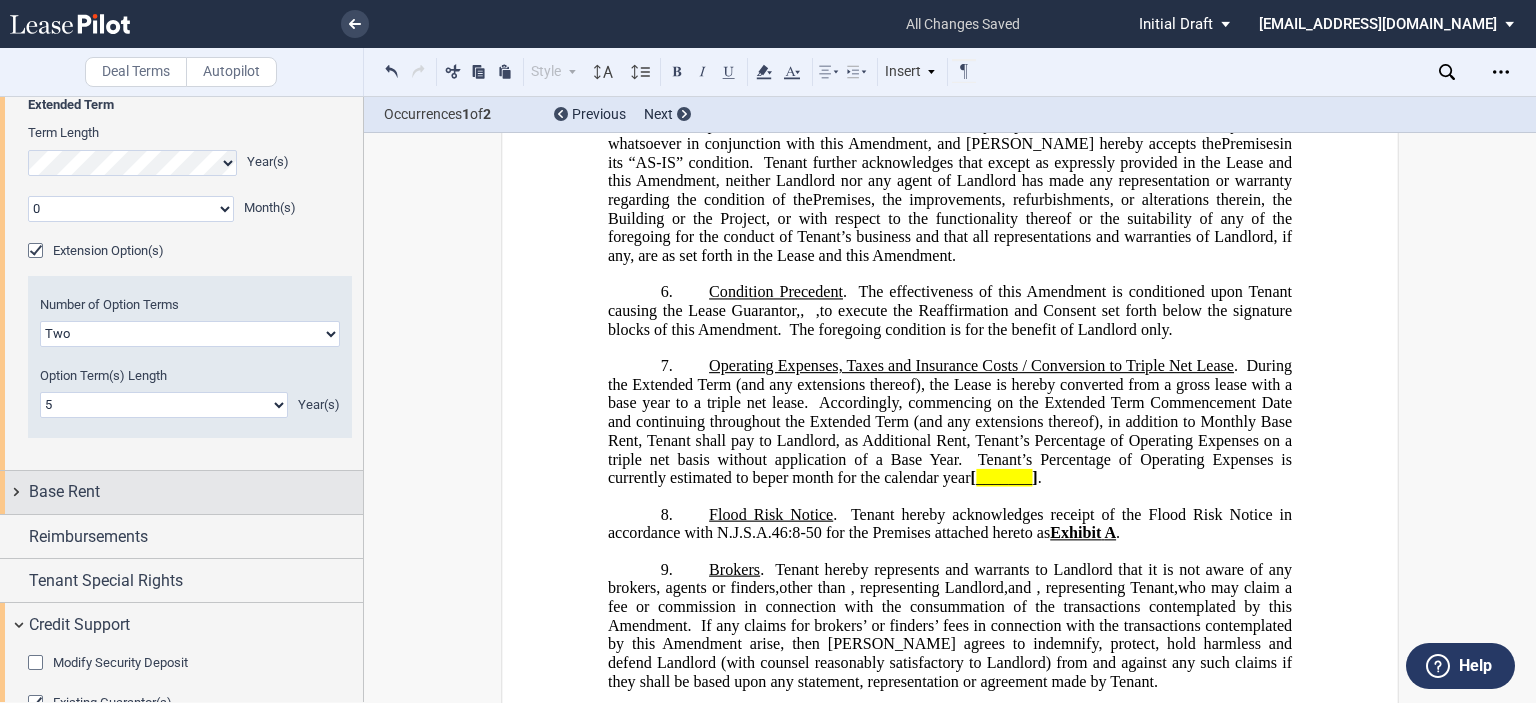 click on "Base Rent" at bounding box center [64, 492] 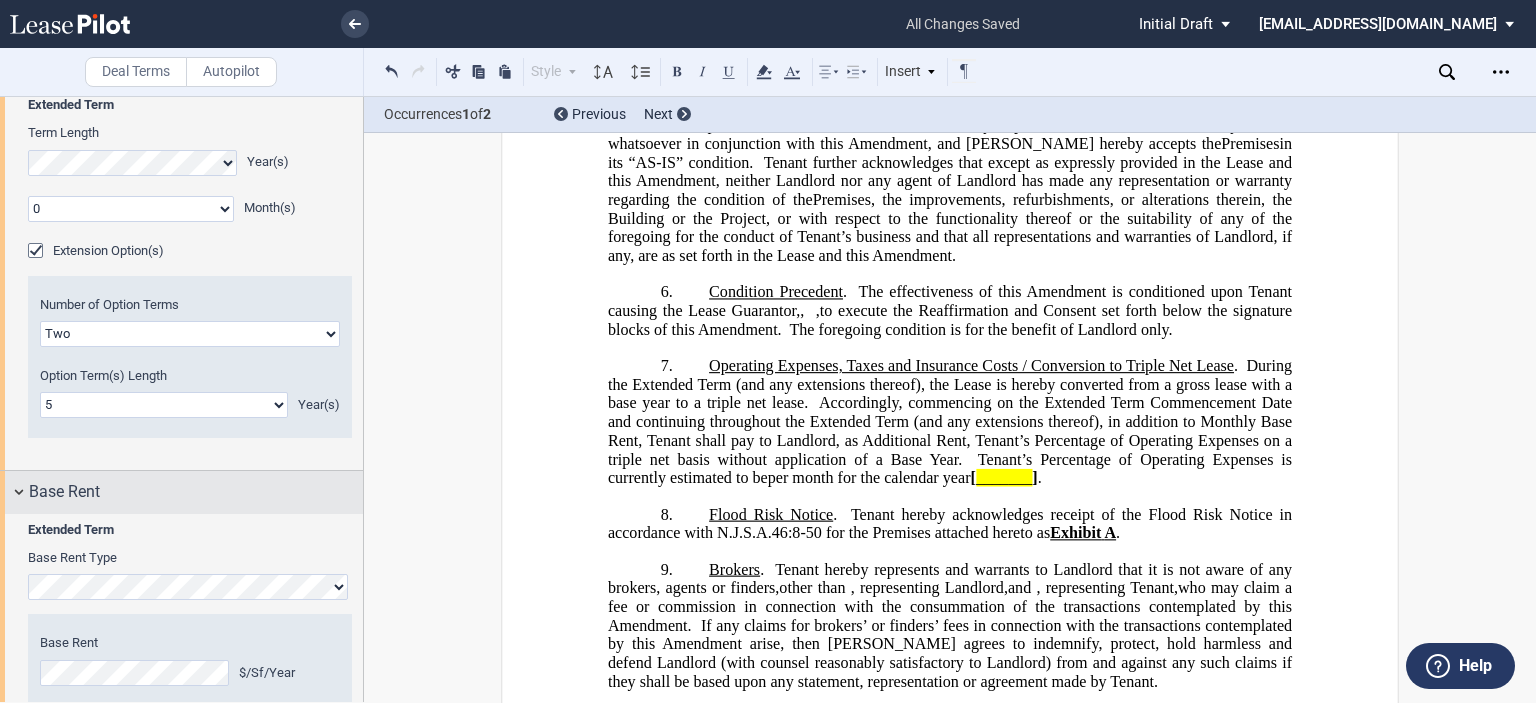 scroll, scrollTop: 575, scrollLeft: 0, axis: vertical 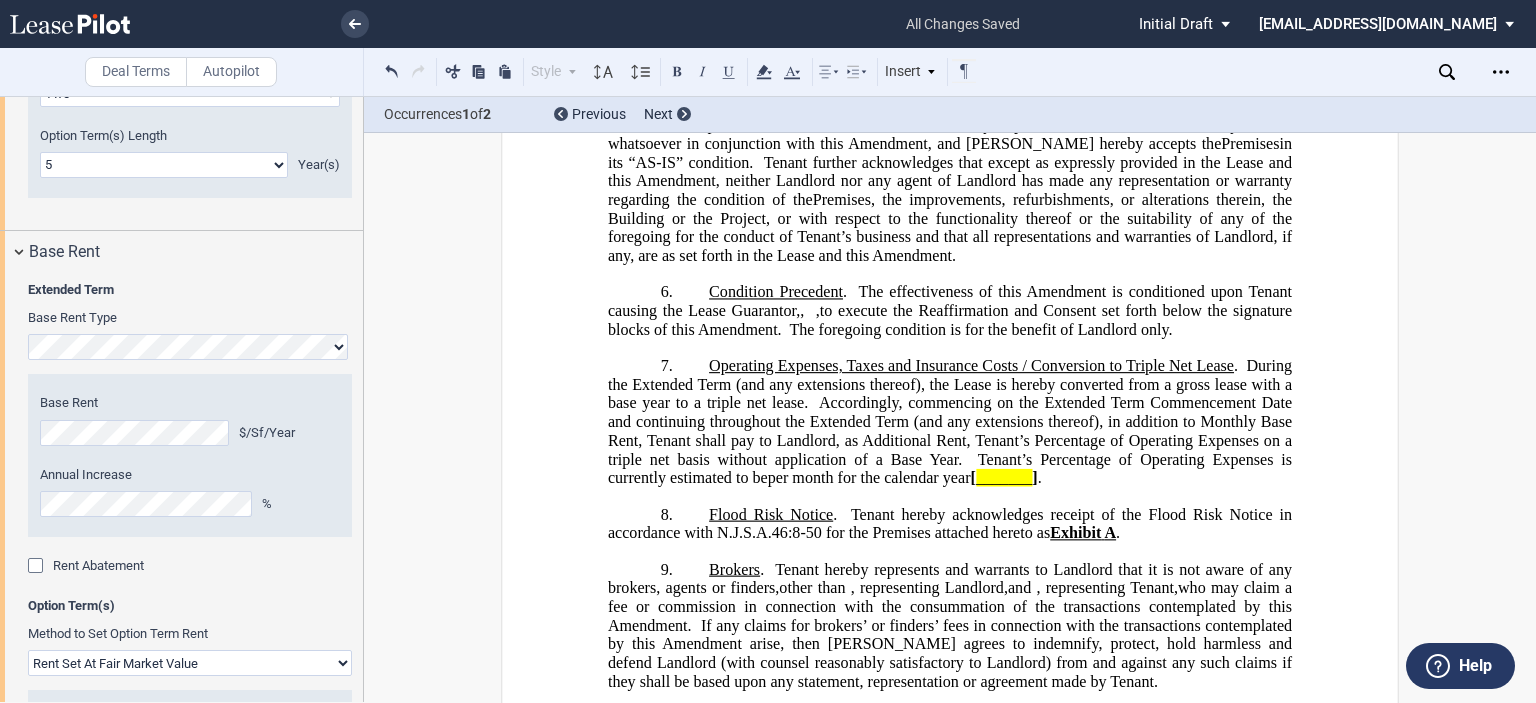 click on "Rent Set At Fair Market Value
Rent Specified in Lease" 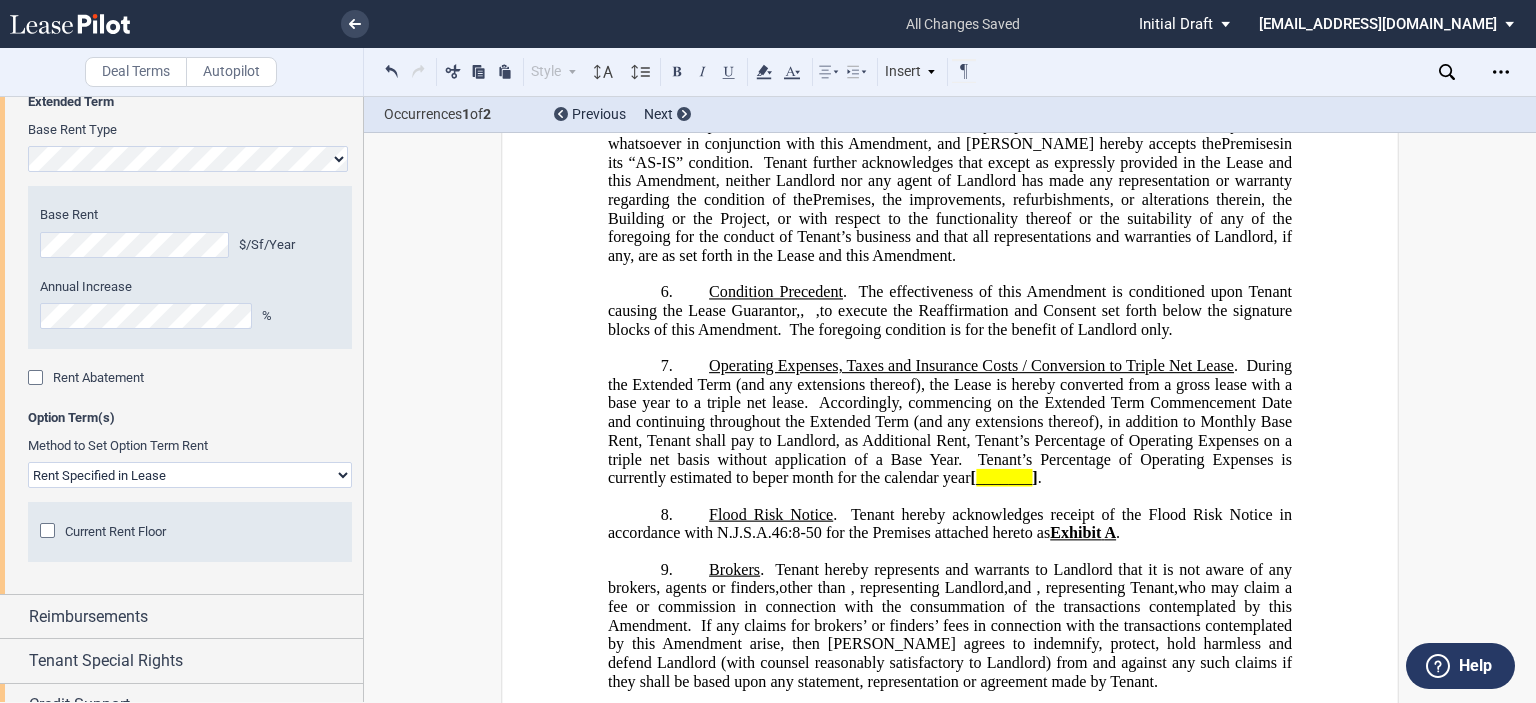 click on "Rent Set At Fair Market Value
Rent Specified in Lease" 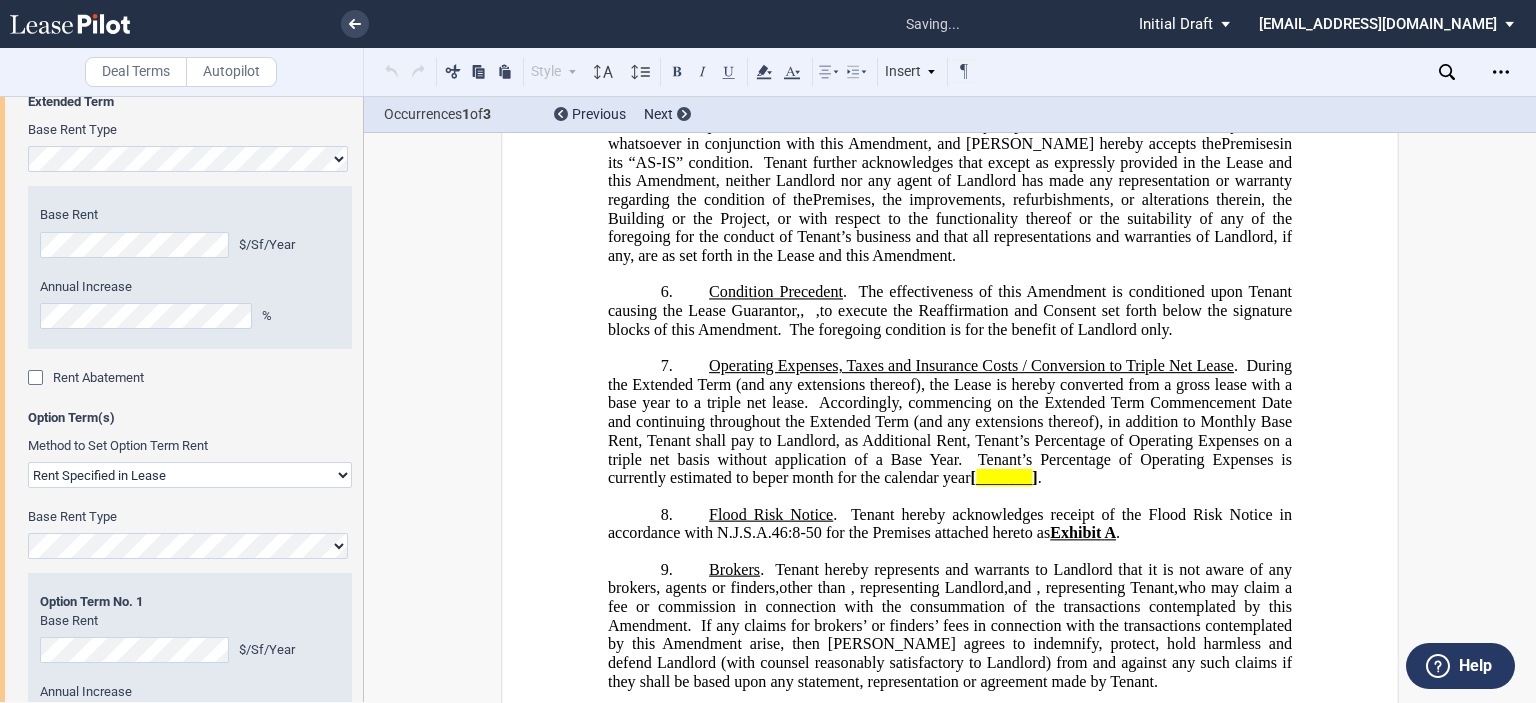 scroll, scrollTop: 827, scrollLeft: 0, axis: vertical 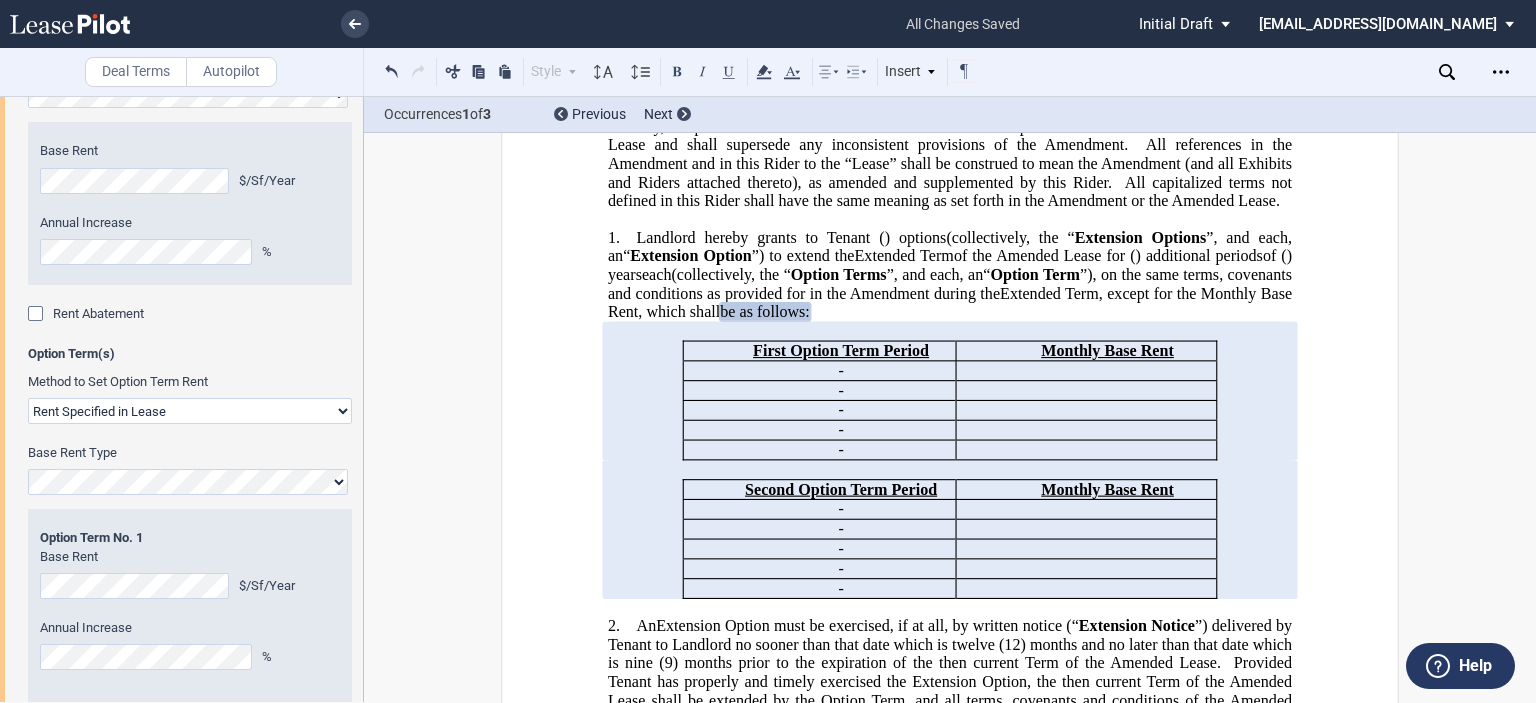click on "Rent Set At Fair Market Value
Rent Specified in Lease" 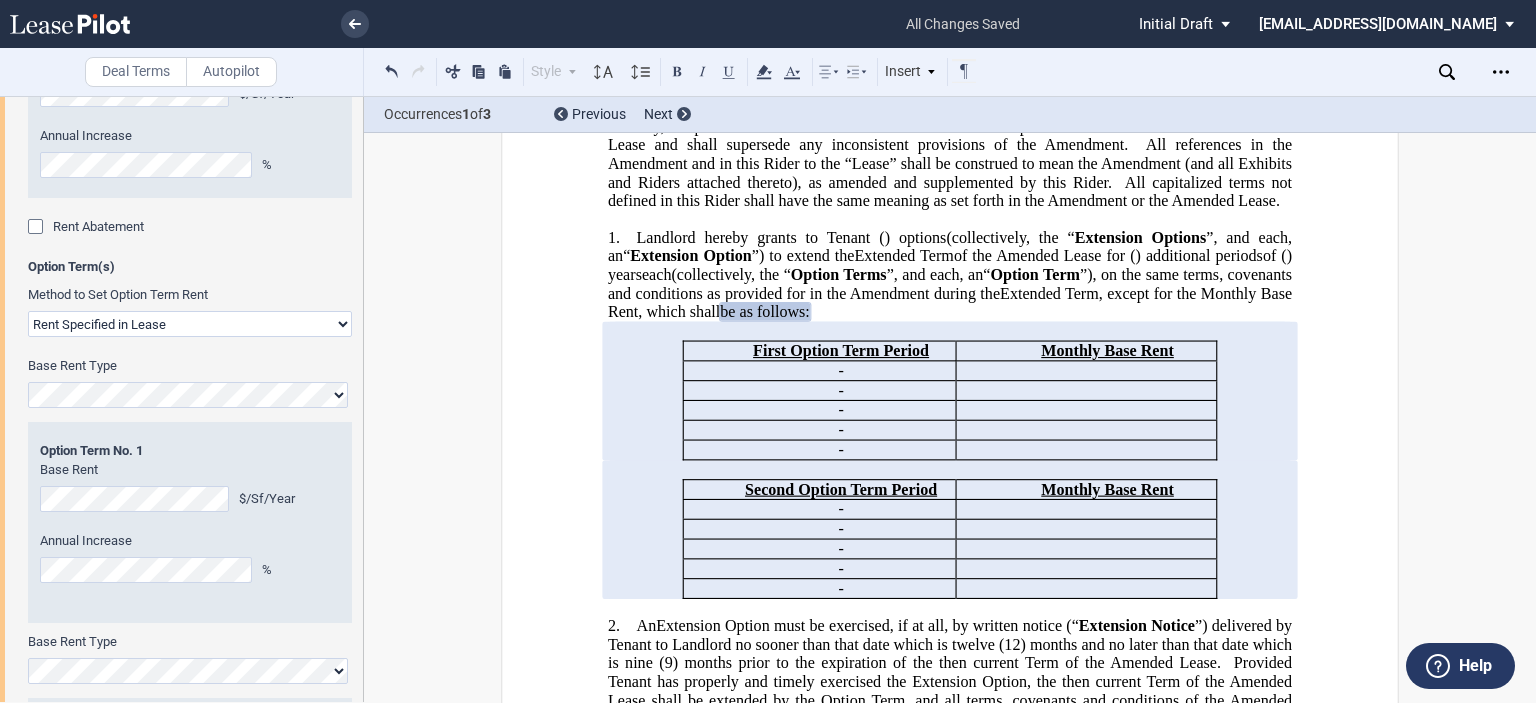scroll, scrollTop: 912, scrollLeft: 0, axis: vertical 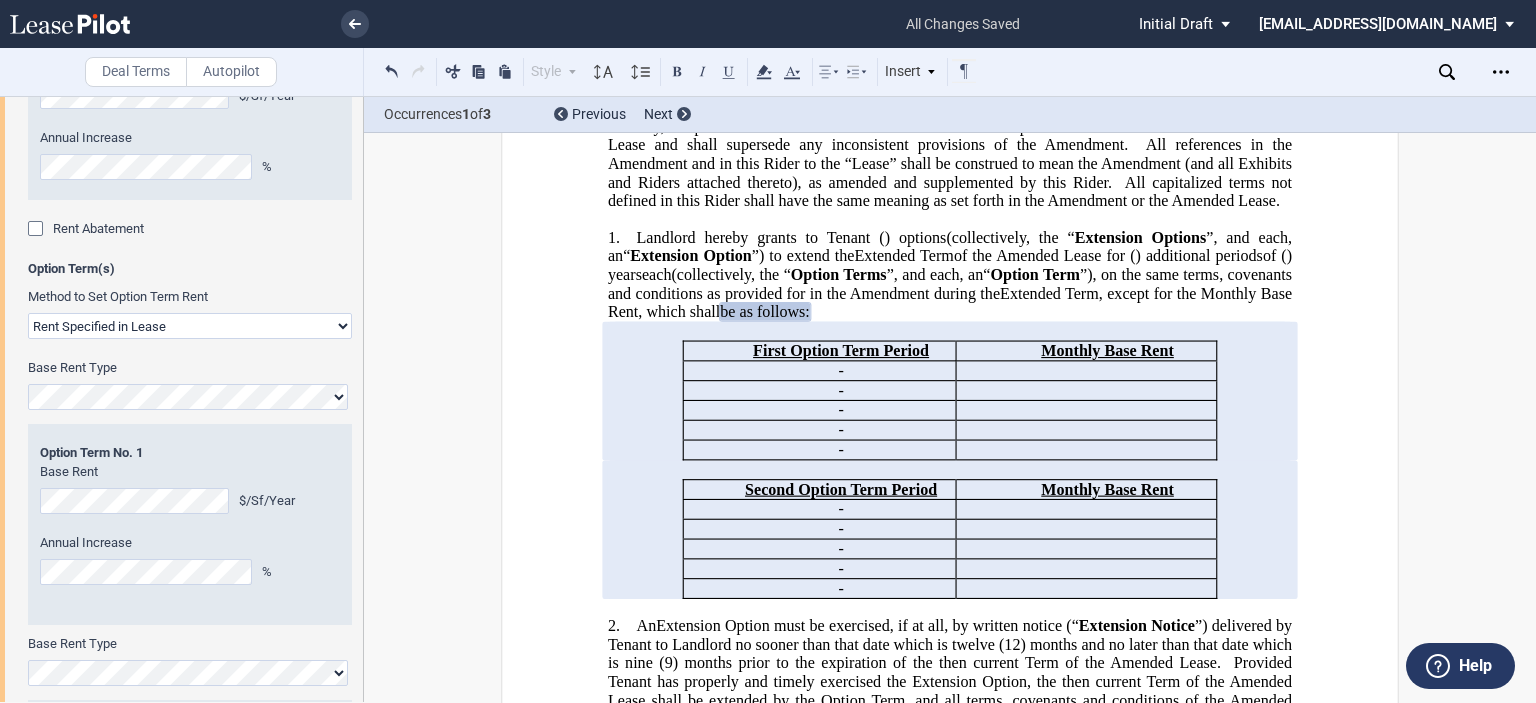 click on "Rent Set At Fair Market Value
Rent Specified in Lease" 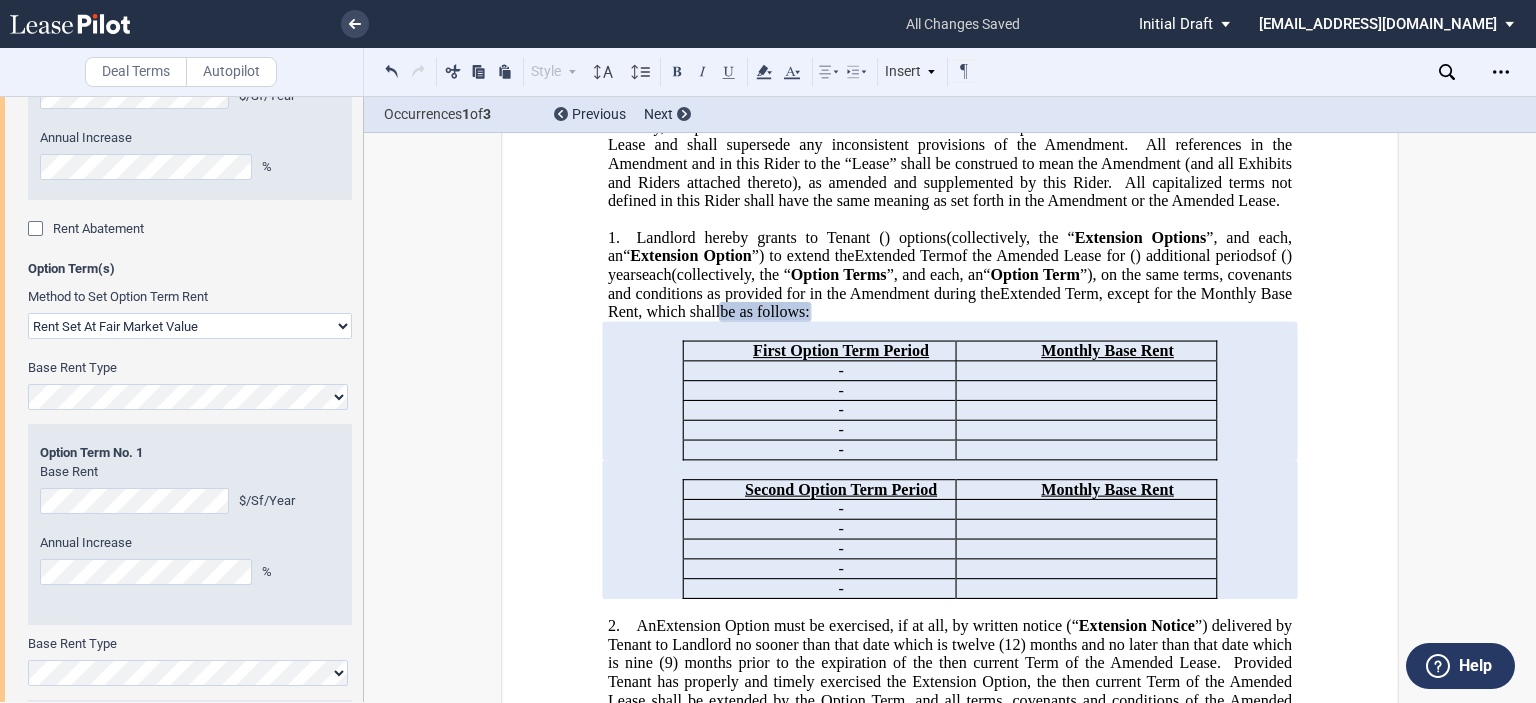 click on "Rent Set At Fair Market Value
Rent Specified in Lease" 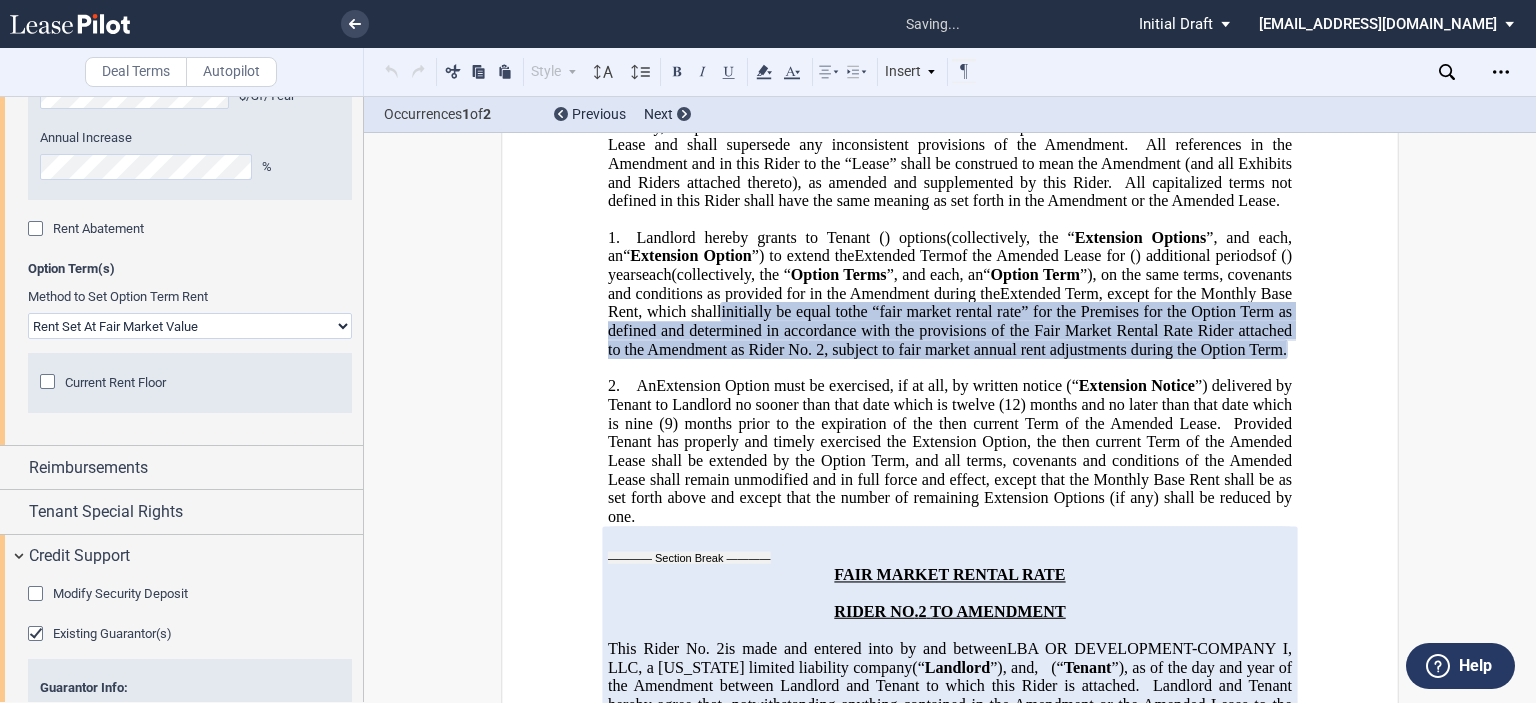 click on "Current Rent Floor" 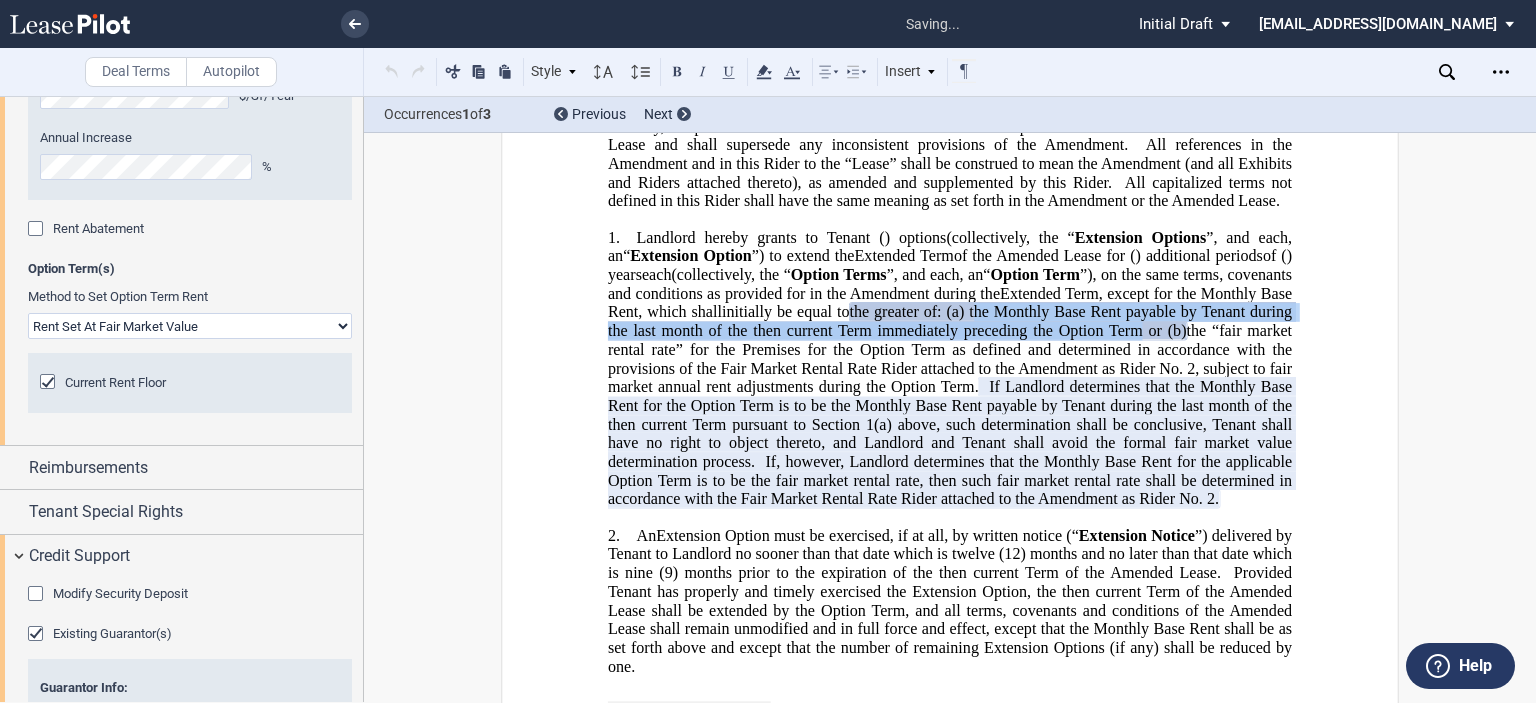 drag, startPoint x: 1173, startPoint y: 332, endPoint x: 639, endPoint y: 373, distance: 535.57166 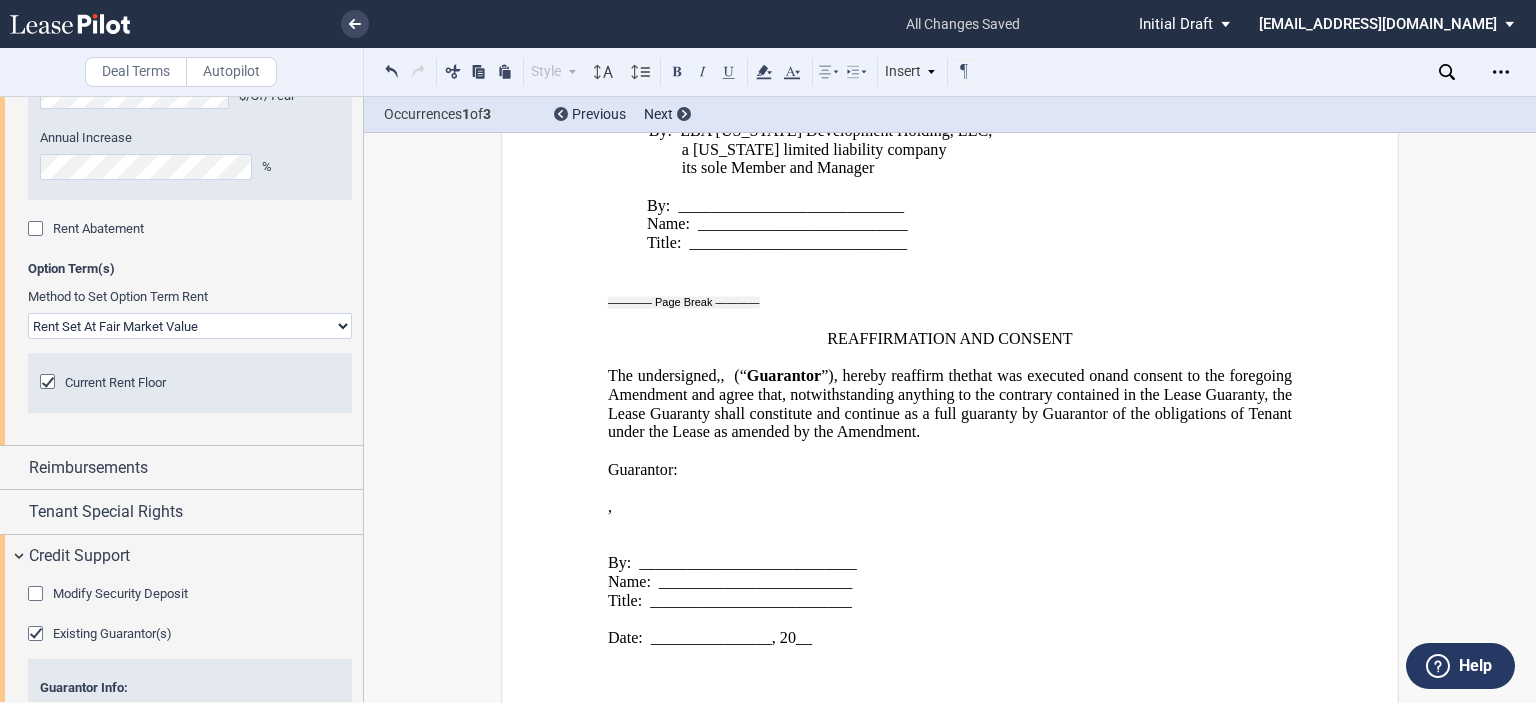 scroll, scrollTop: 3201, scrollLeft: 0, axis: vertical 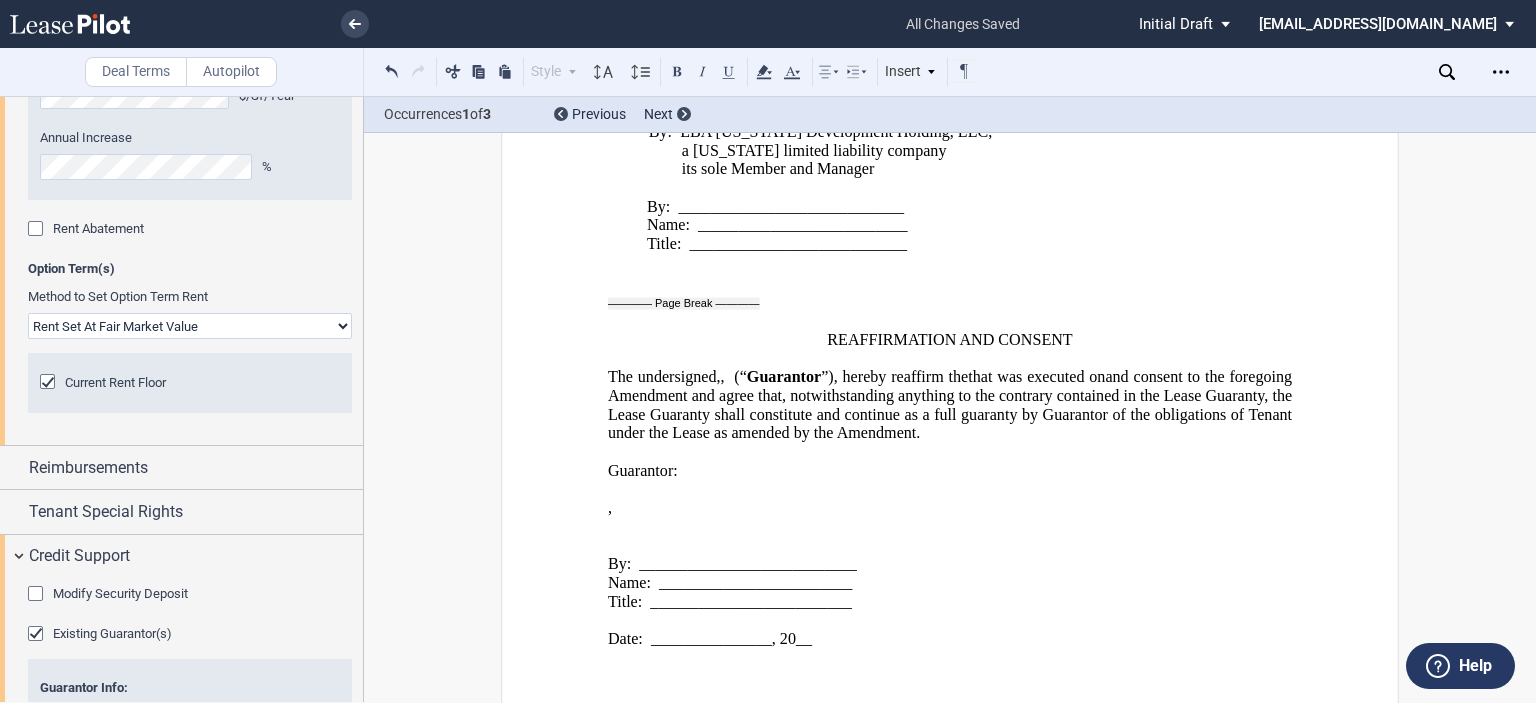 drag, startPoint x: 824, startPoint y: 339, endPoint x: 776, endPoint y: 627, distance: 291.9726 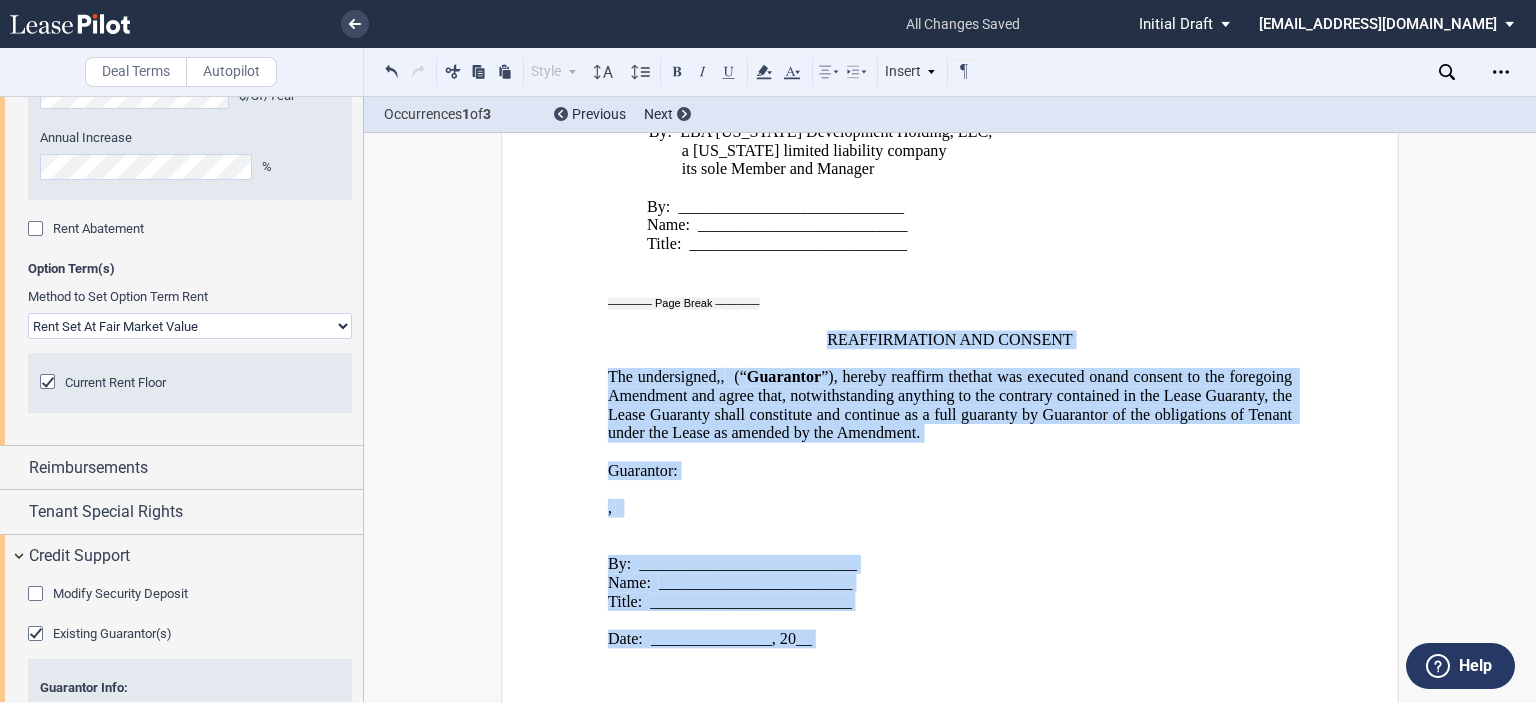 drag, startPoint x: 824, startPoint y: 339, endPoint x: 830, endPoint y: 663, distance: 324.05554 